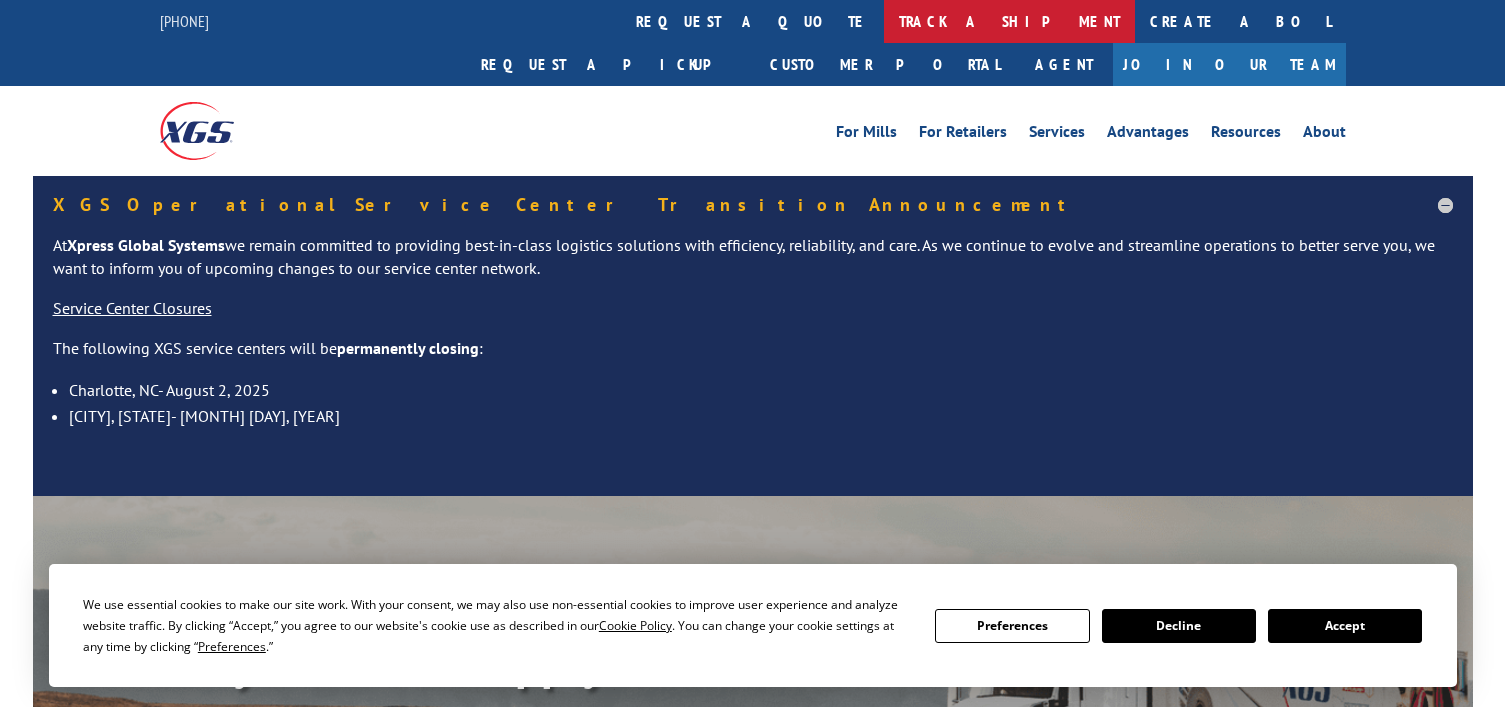 scroll, scrollTop: 0, scrollLeft: 0, axis: both 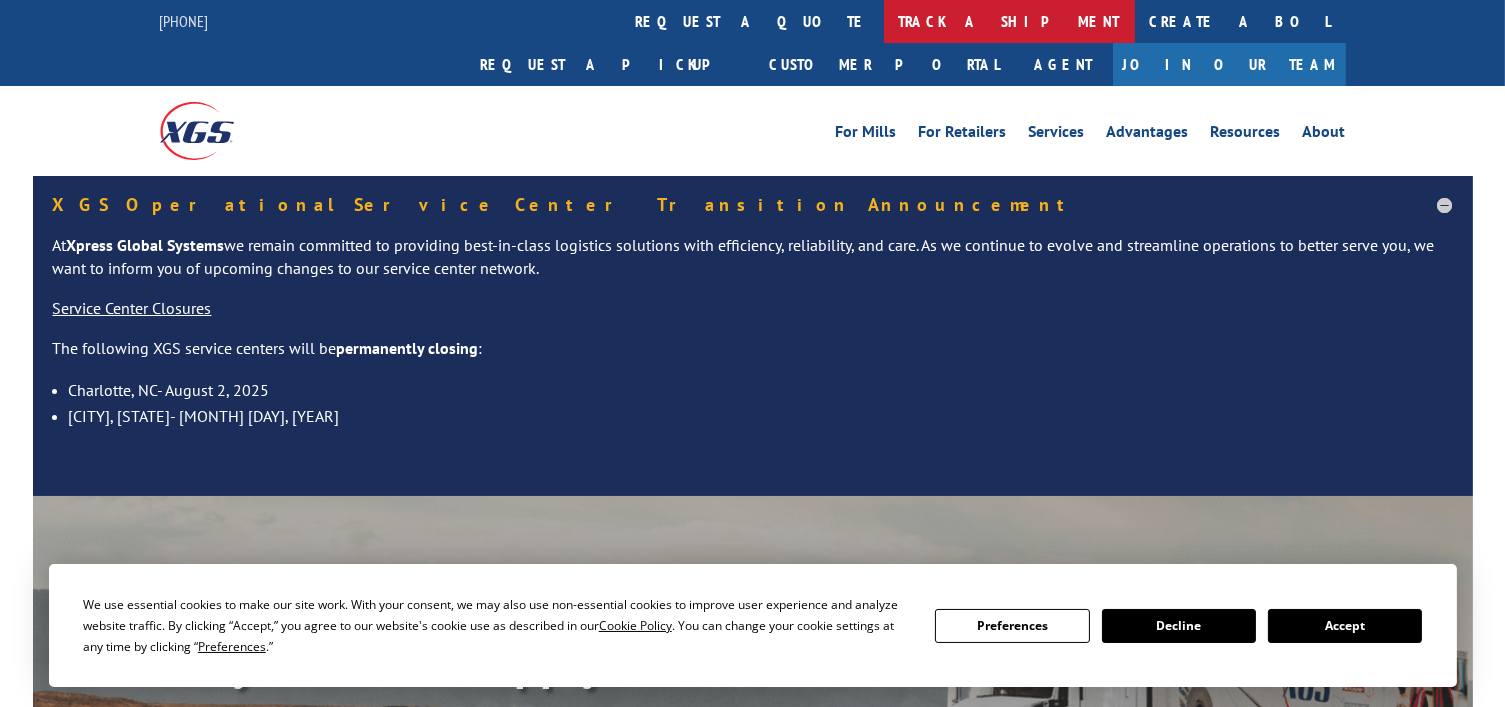 click on "track a shipment" at bounding box center [1009, 21] 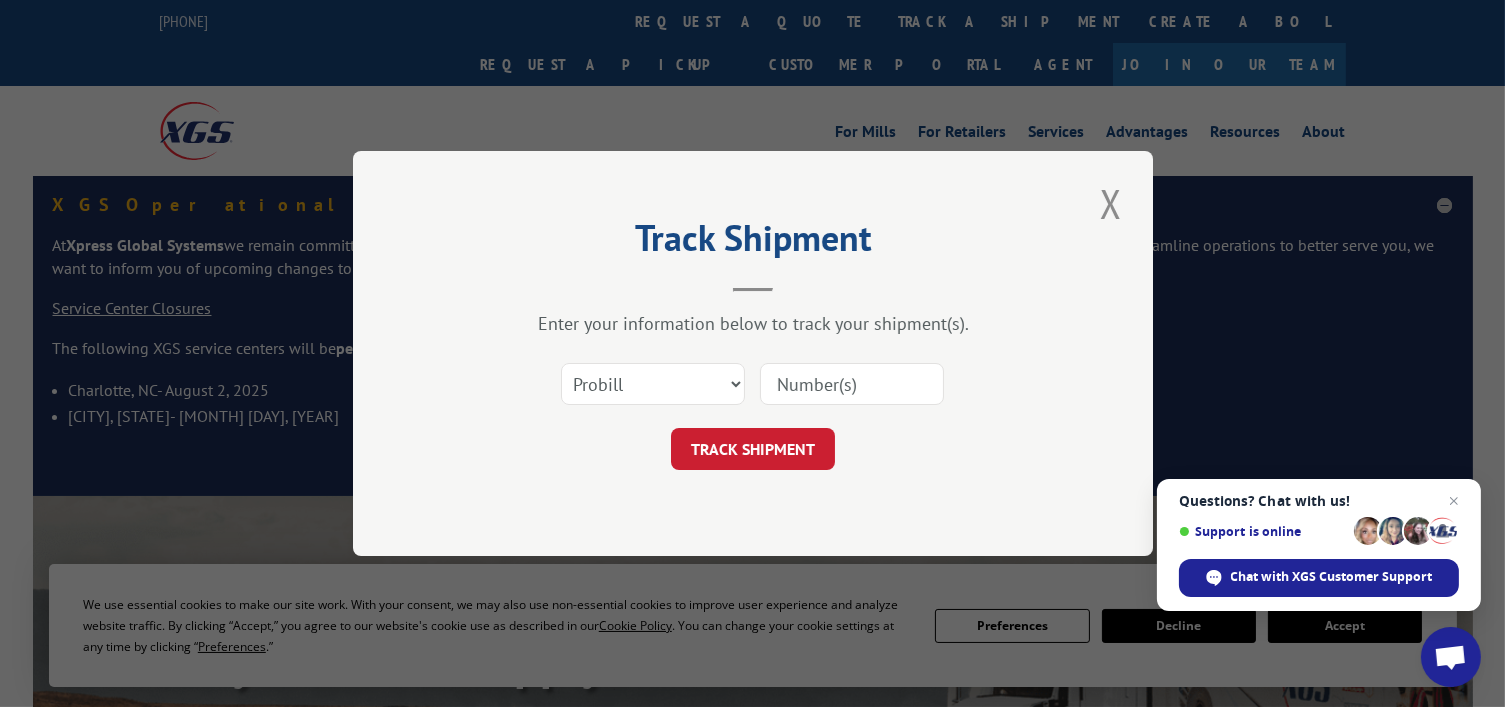paste on "17270855" 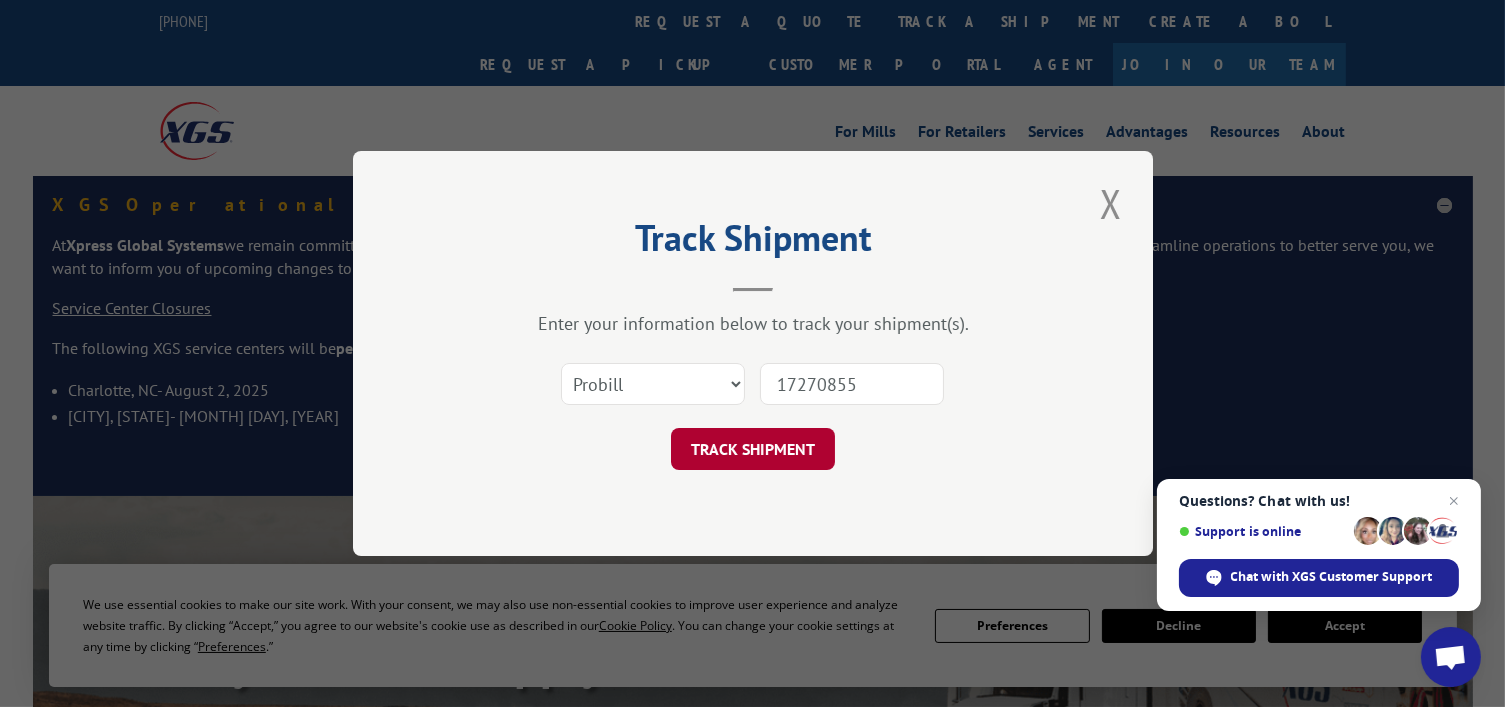 type on "17270855" 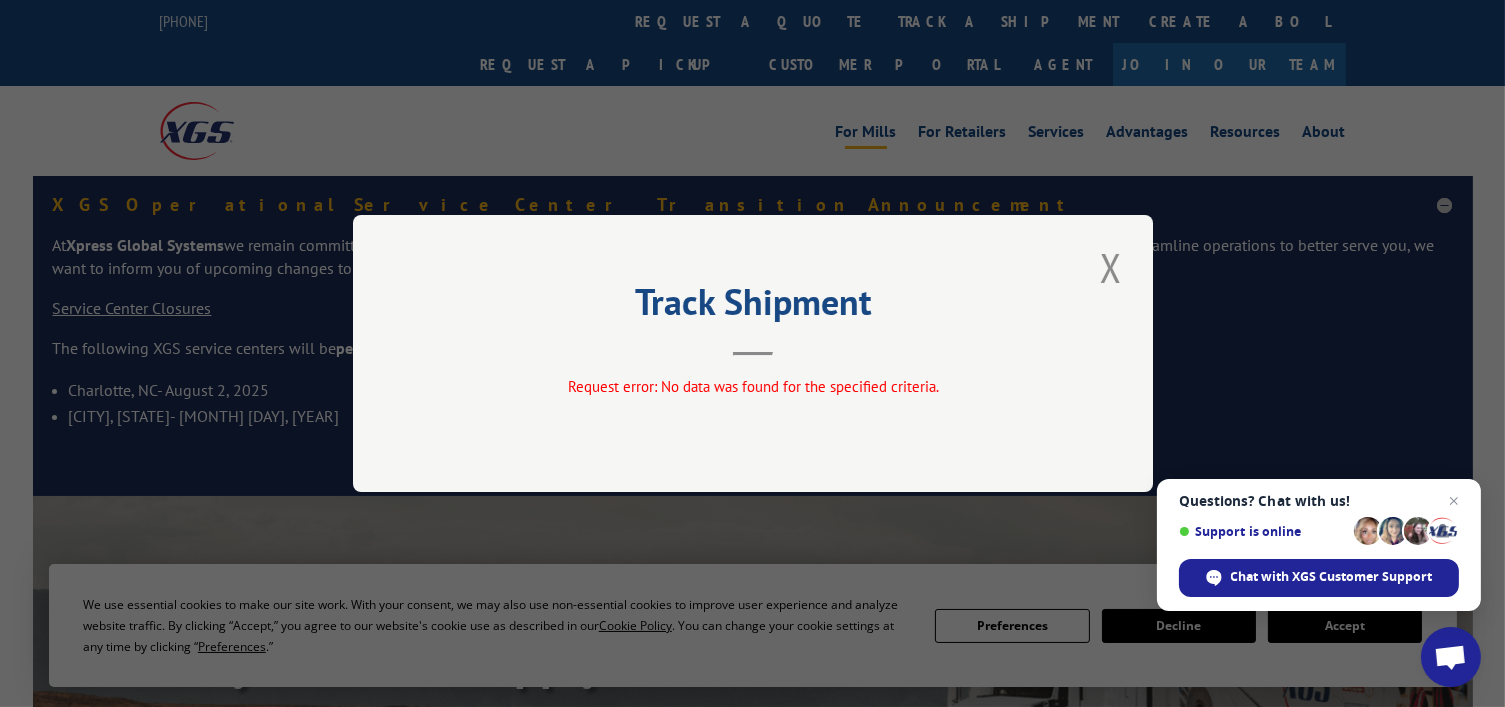 drag, startPoint x: 1120, startPoint y: 282, endPoint x: 859, endPoint y: 97, distance: 319.91562 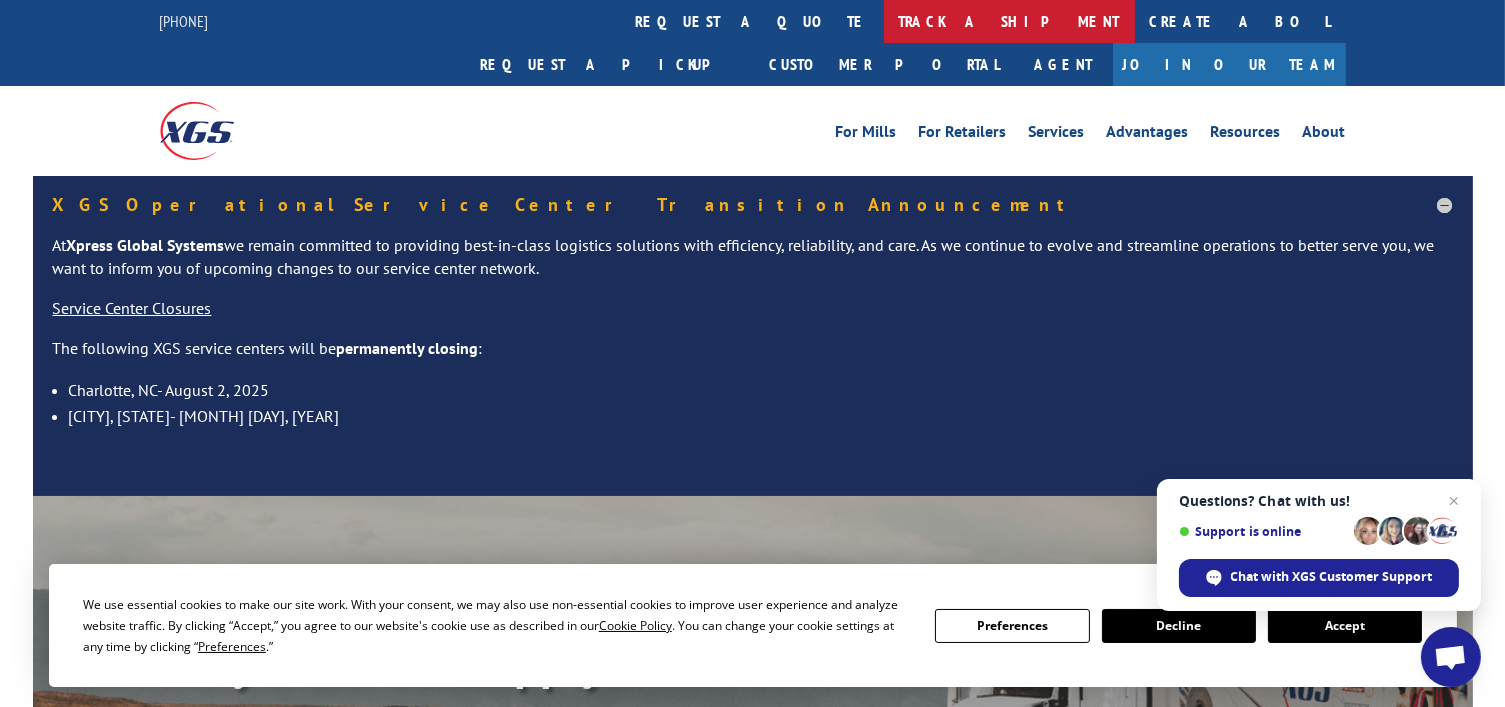 click on "track a shipment" at bounding box center [1009, 21] 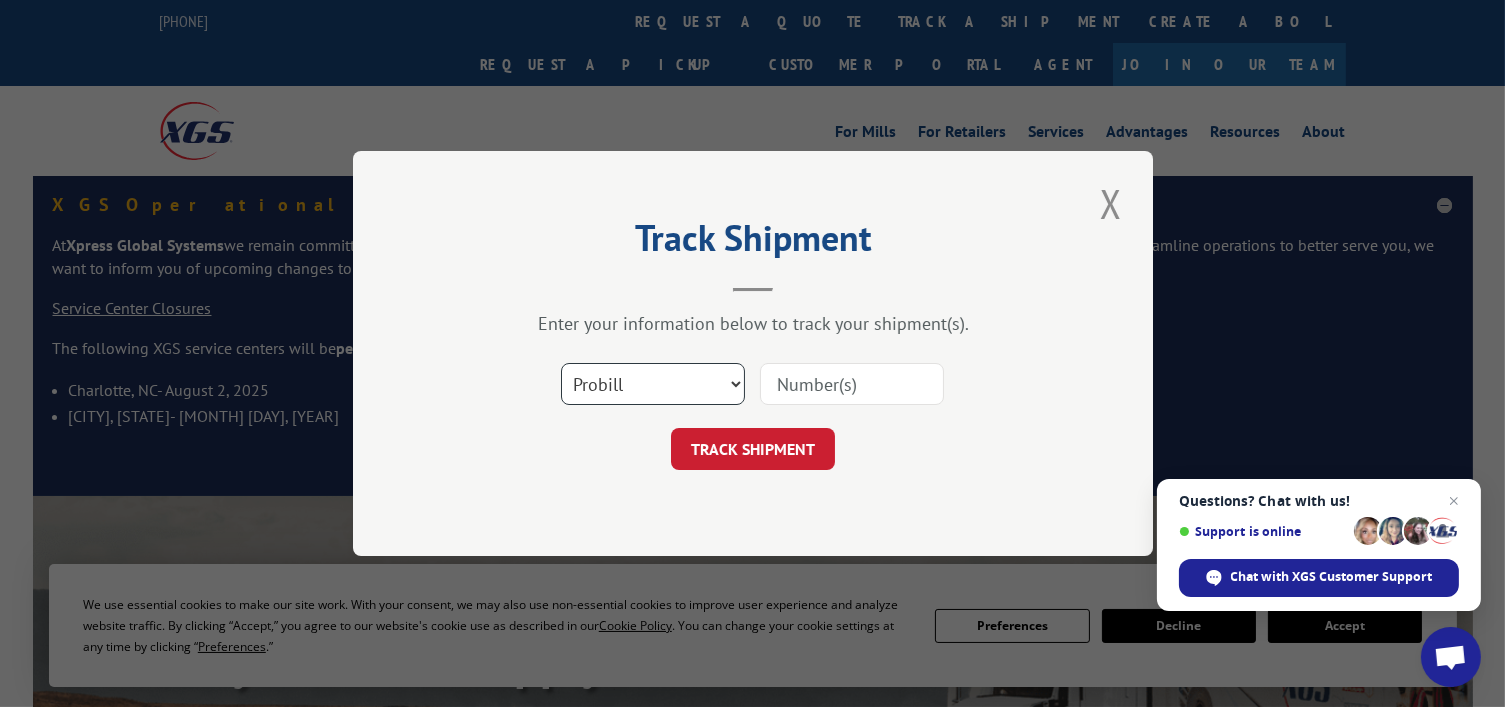 click on "Select category... Probill BOL PO" at bounding box center [653, 384] 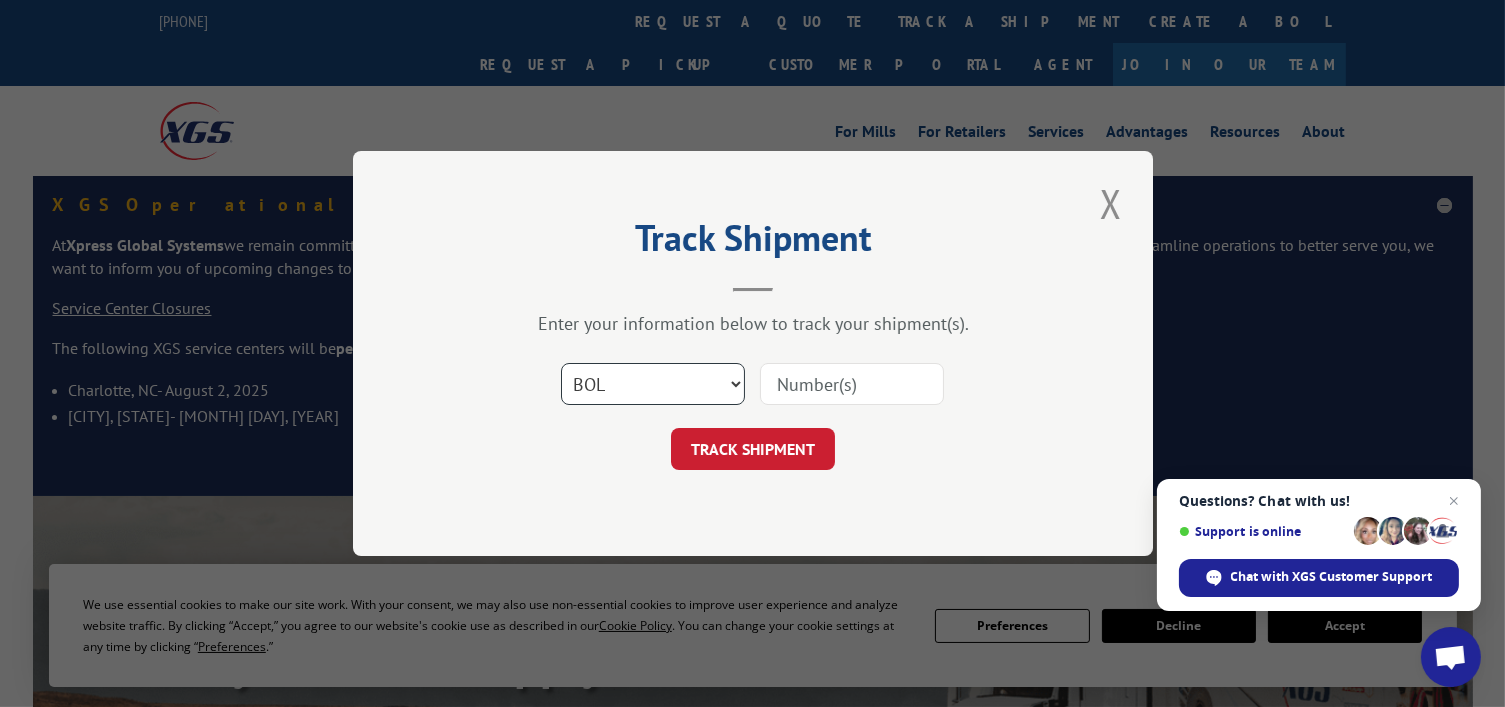 click on "Select category... Probill BOL PO" at bounding box center [653, 384] 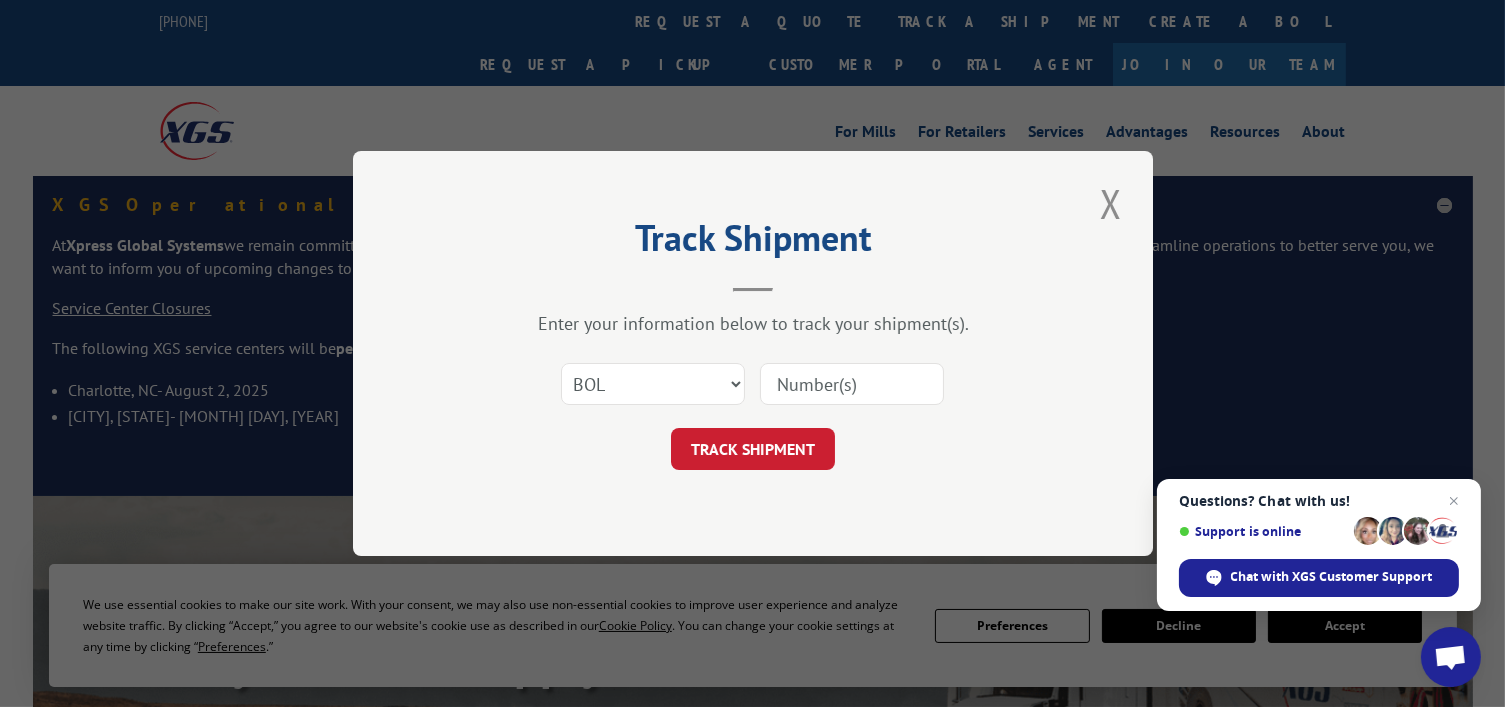 paste on "5937621" 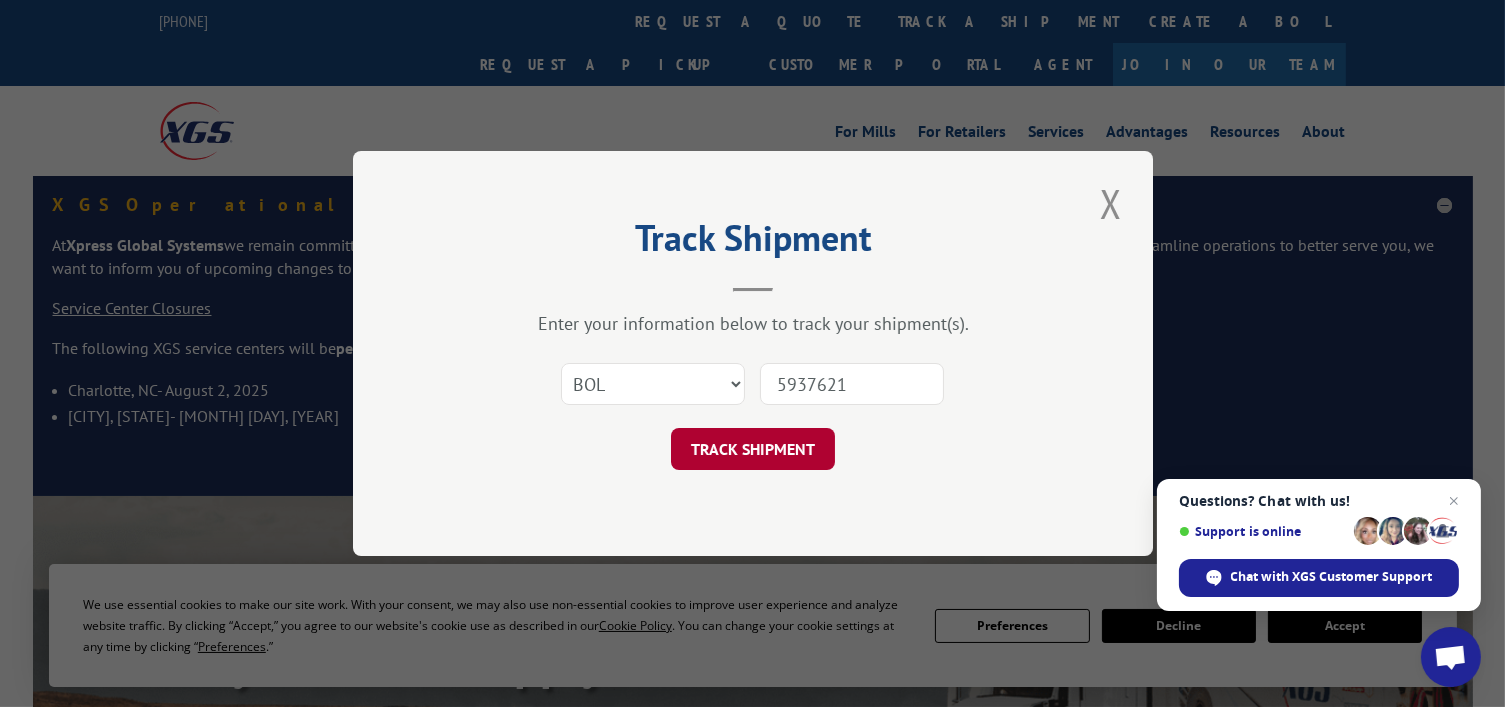 type on "5937621" 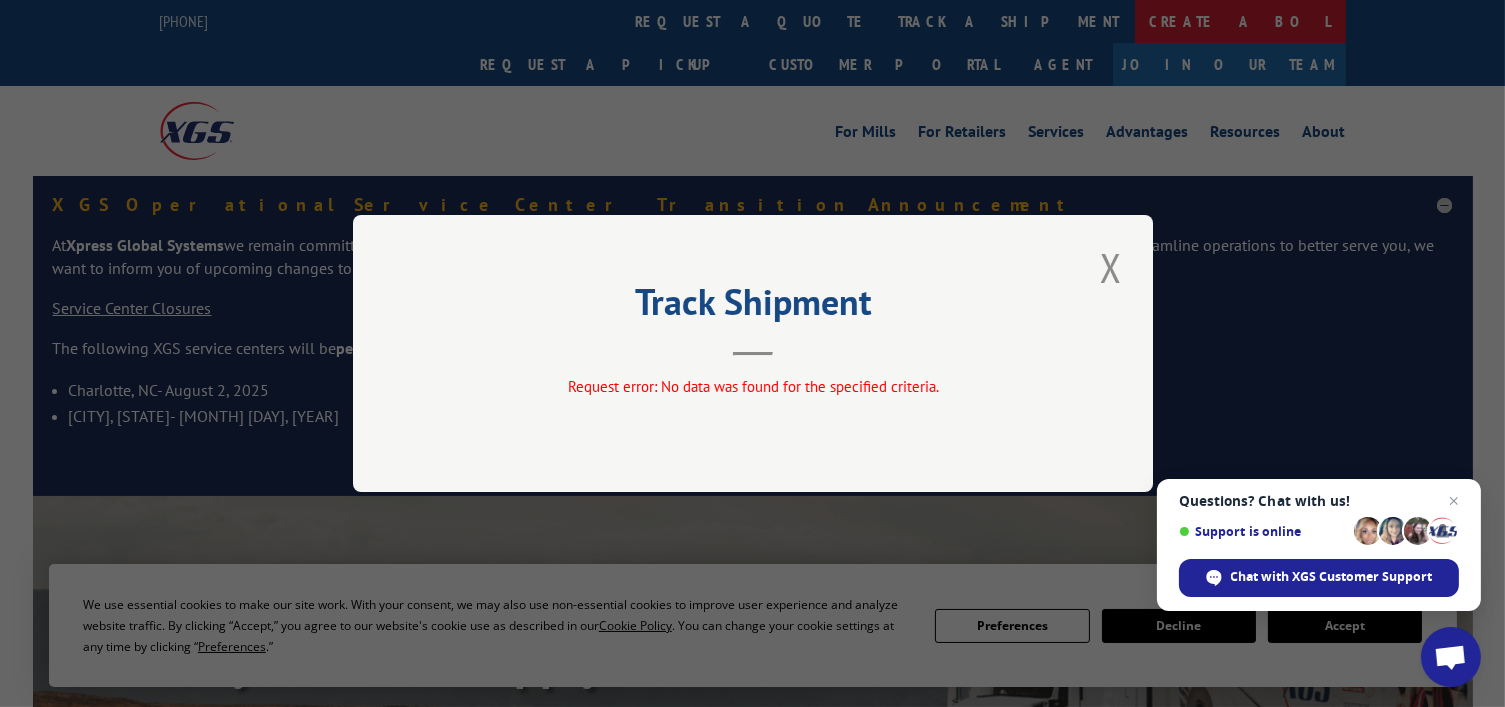 drag, startPoint x: 1105, startPoint y: 263, endPoint x: 774, endPoint y: 35, distance: 401.9266 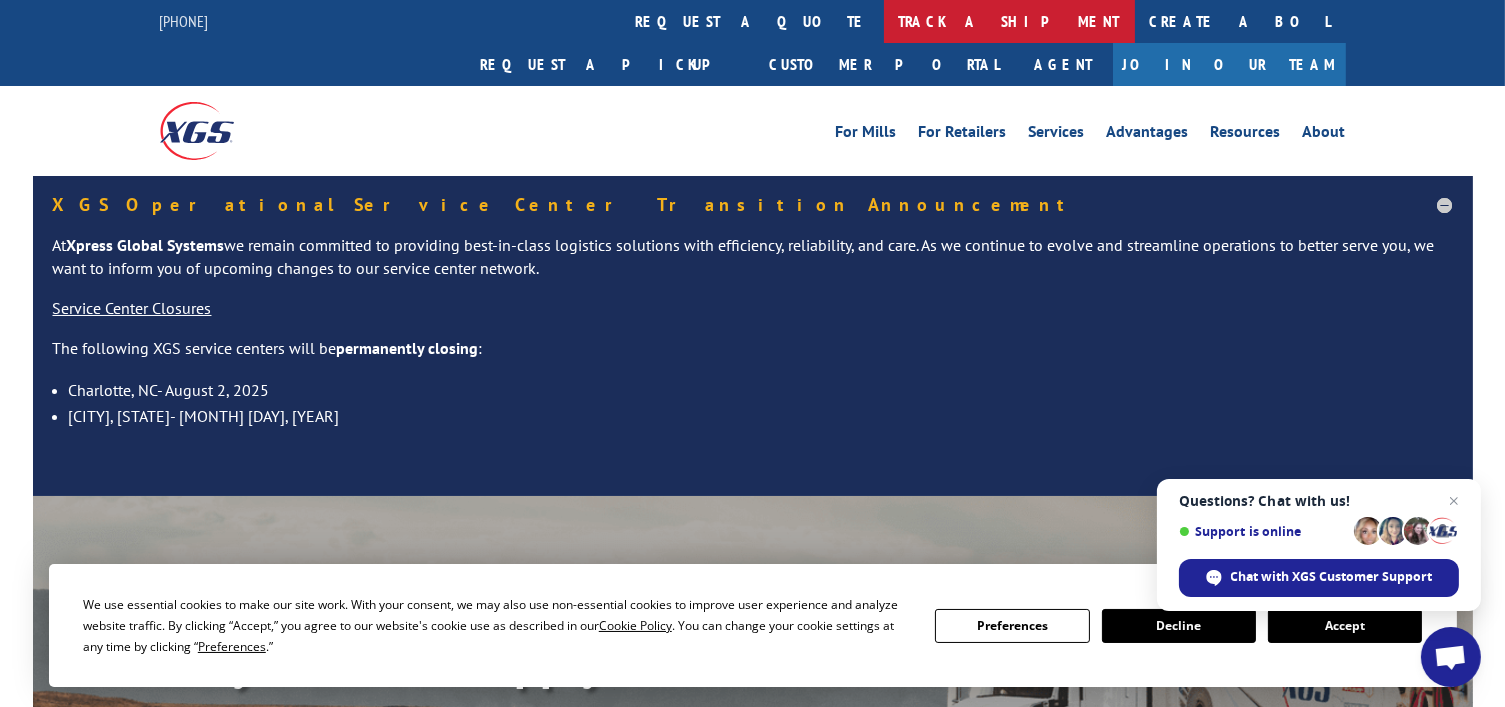 click on "track a shipment" at bounding box center [1009, 21] 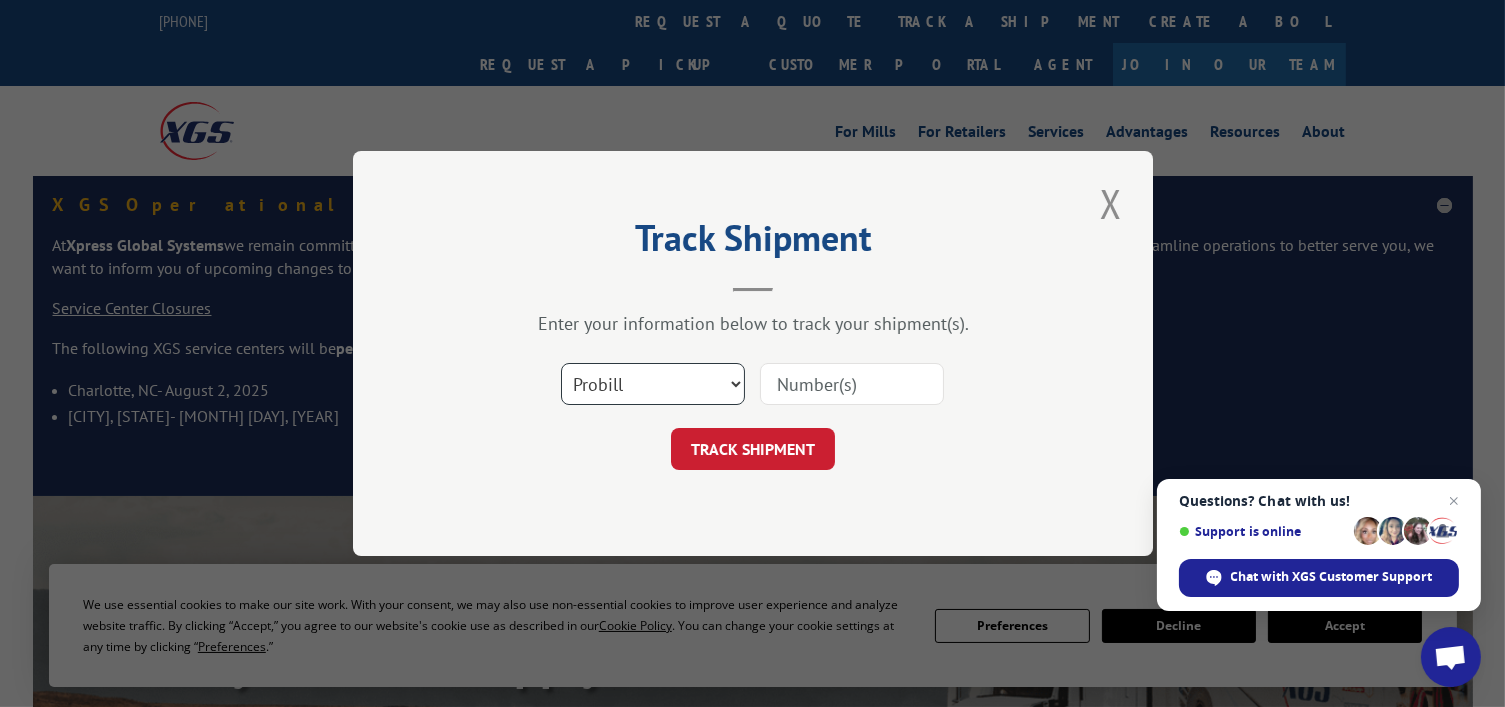 drag, startPoint x: 632, startPoint y: 369, endPoint x: 630, endPoint y: 392, distance: 23.086792 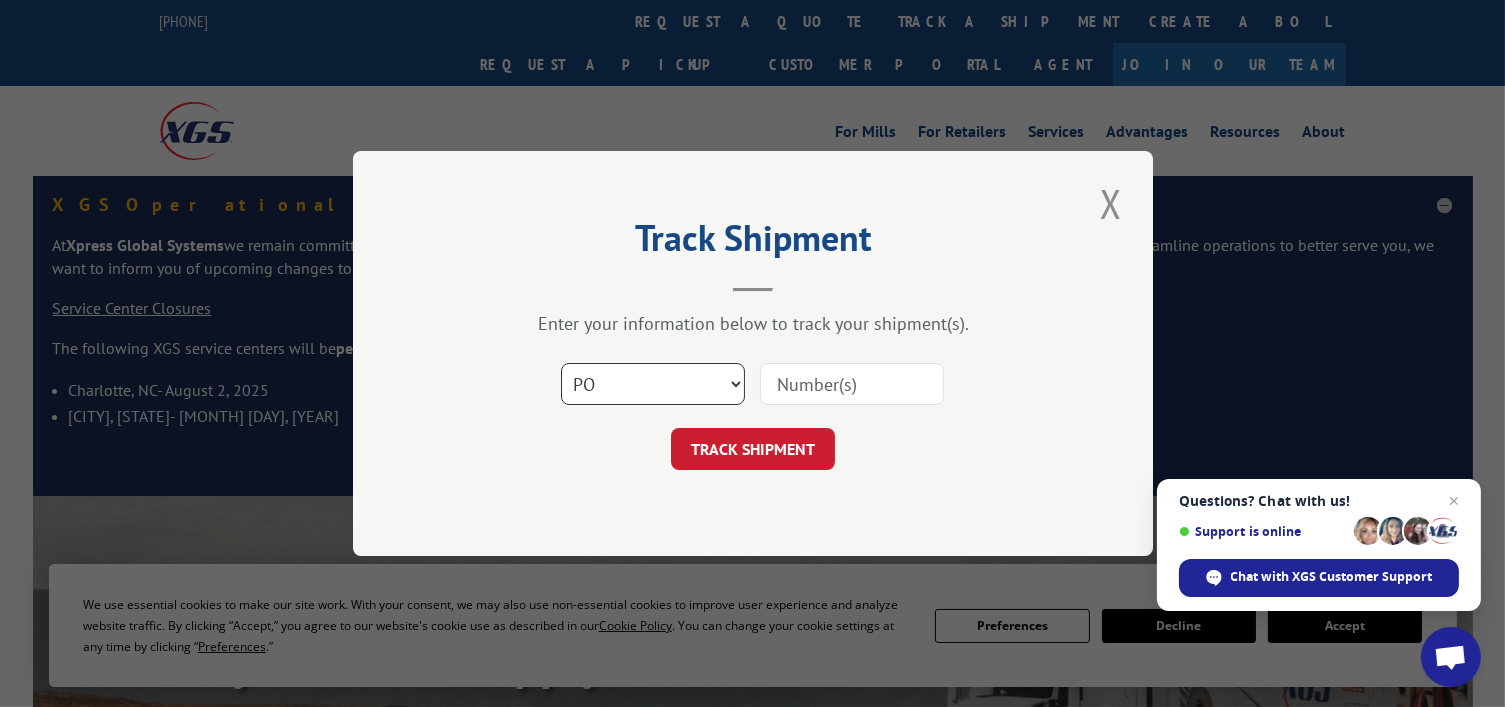 click on "Select category... Probill BOL PO" at bounding box center [653, 384] 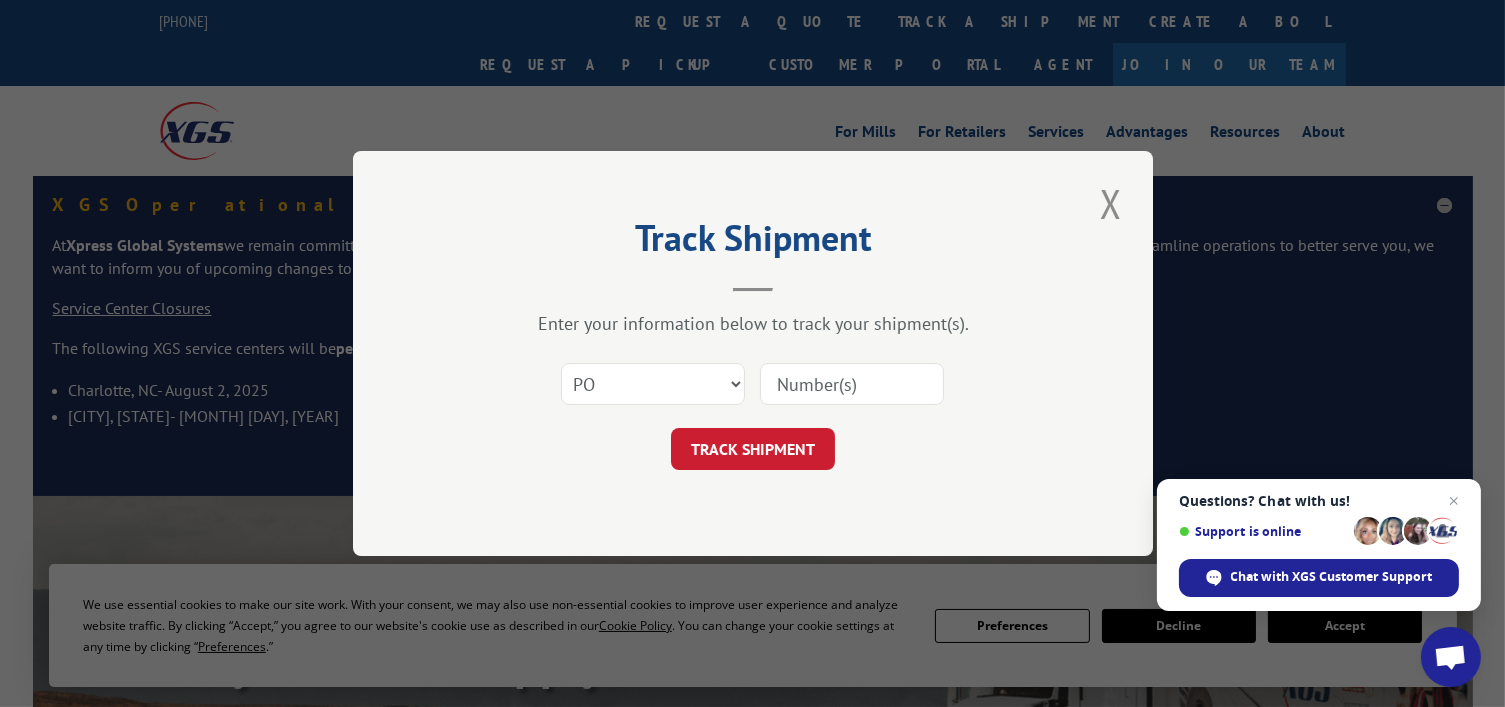 paste on "17270855" 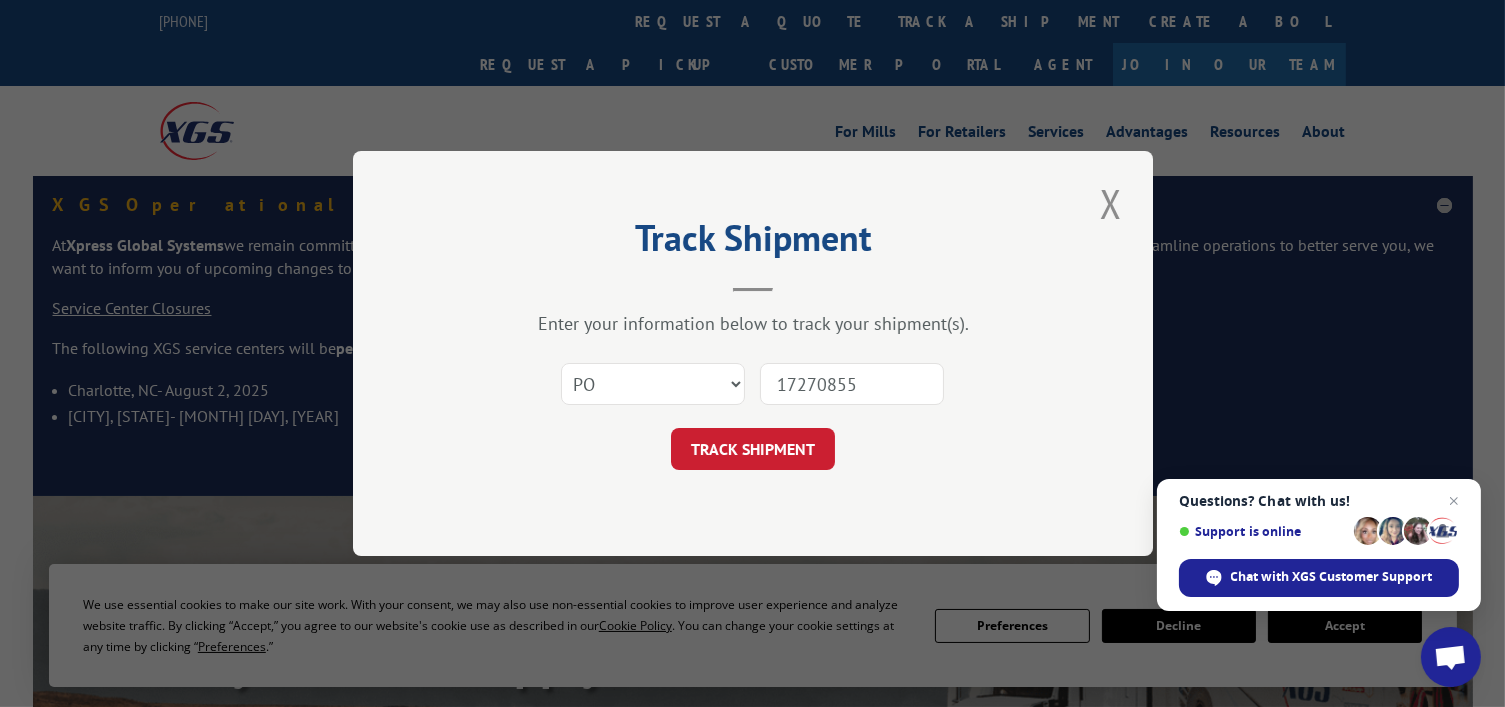 type on "17270855" 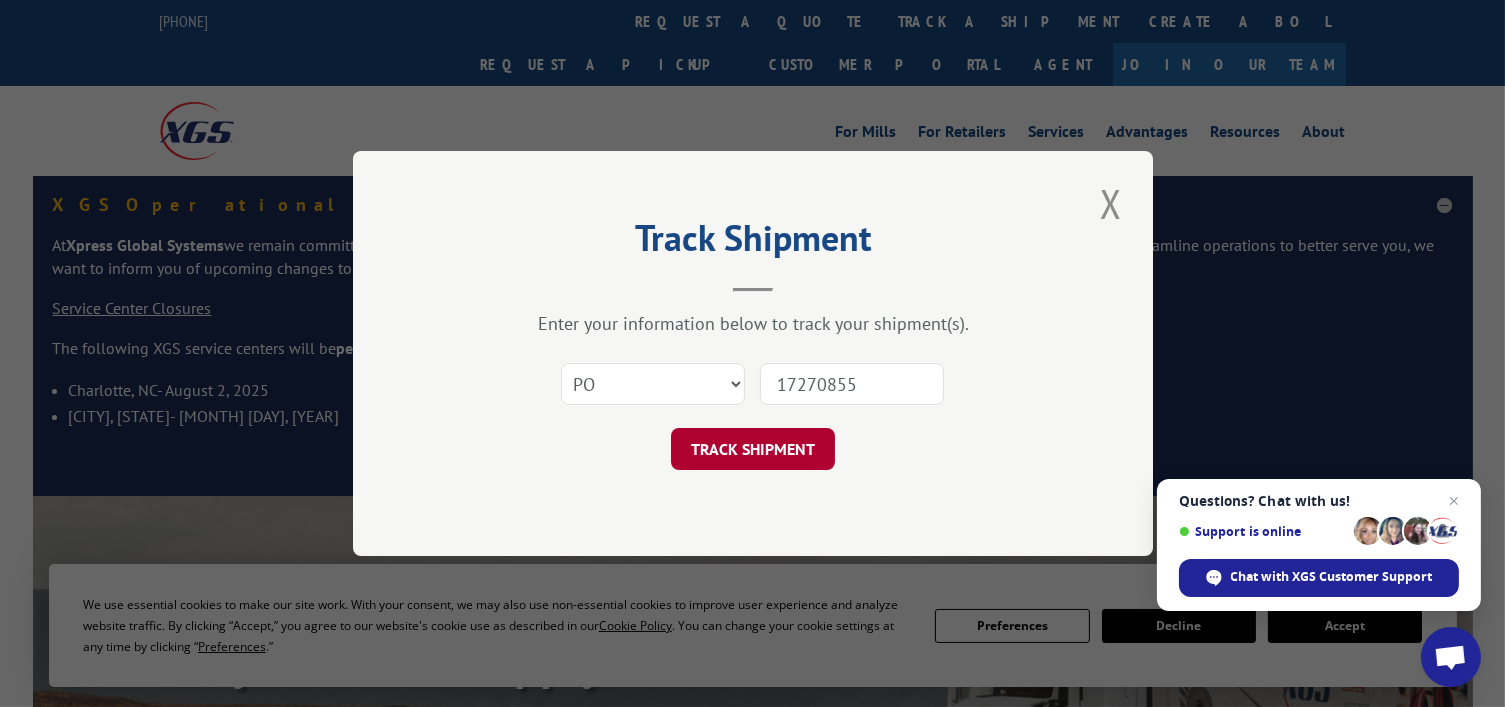 click on "TRACK SHIPMENT" at bounding box center [753, 449] 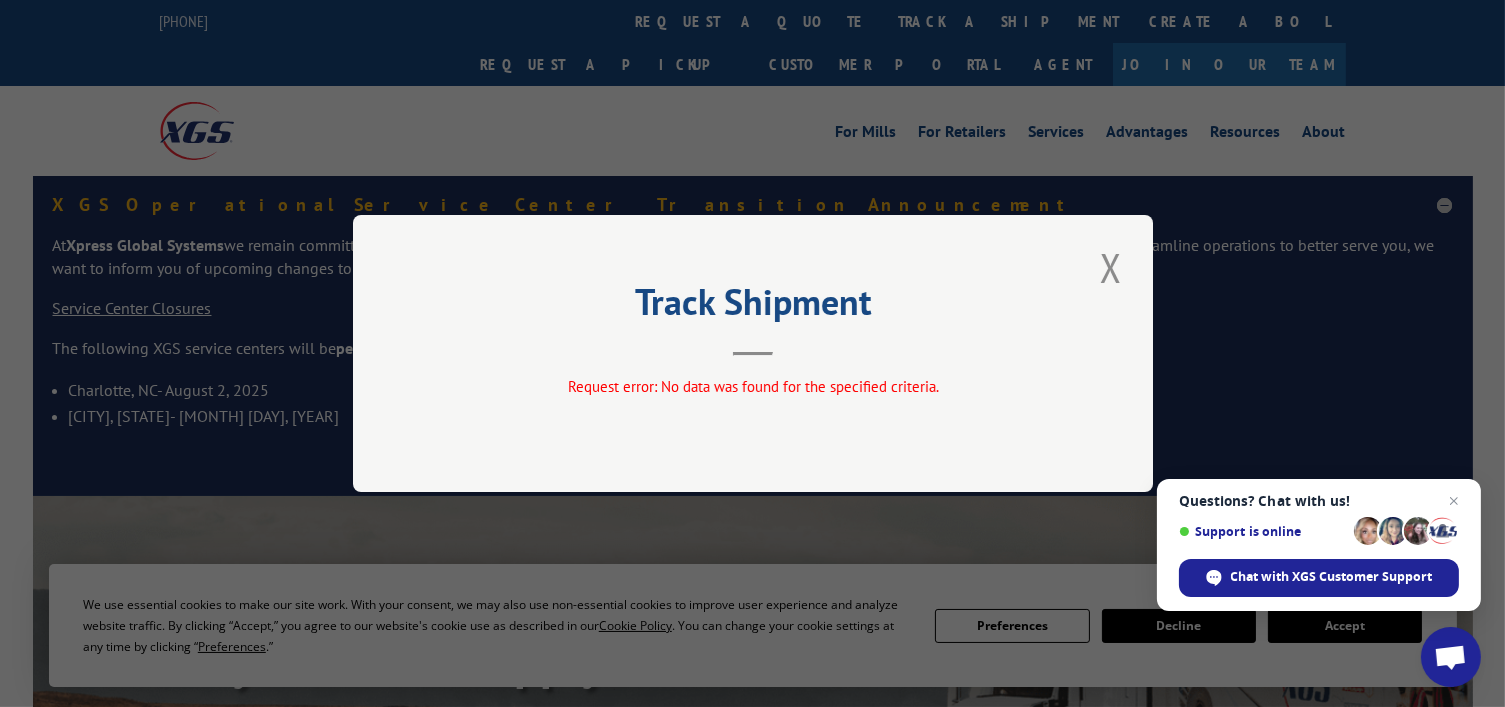 click on "Track Shipment Request error: No data was found for the specified criteria." at bounding box center [753, 353] 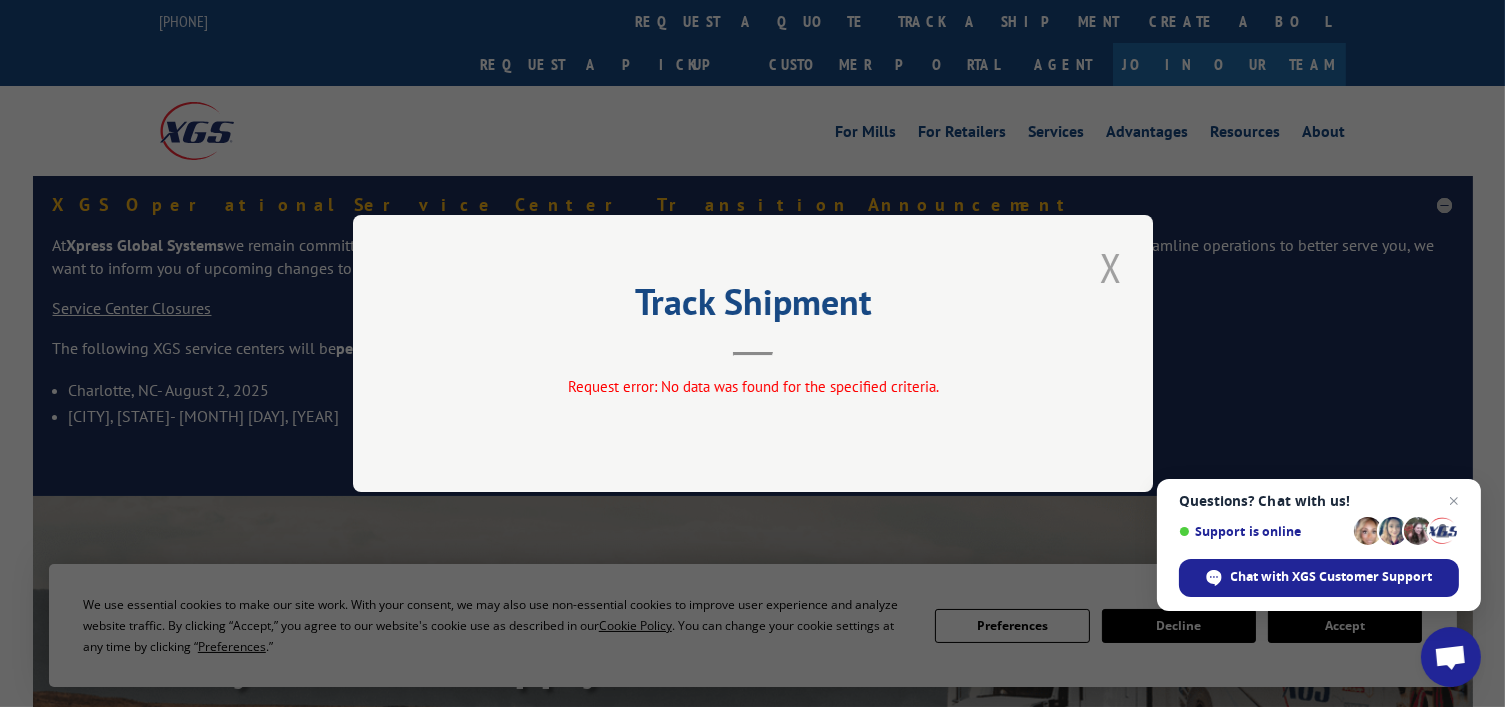 click at bounding box center (1111, 267) 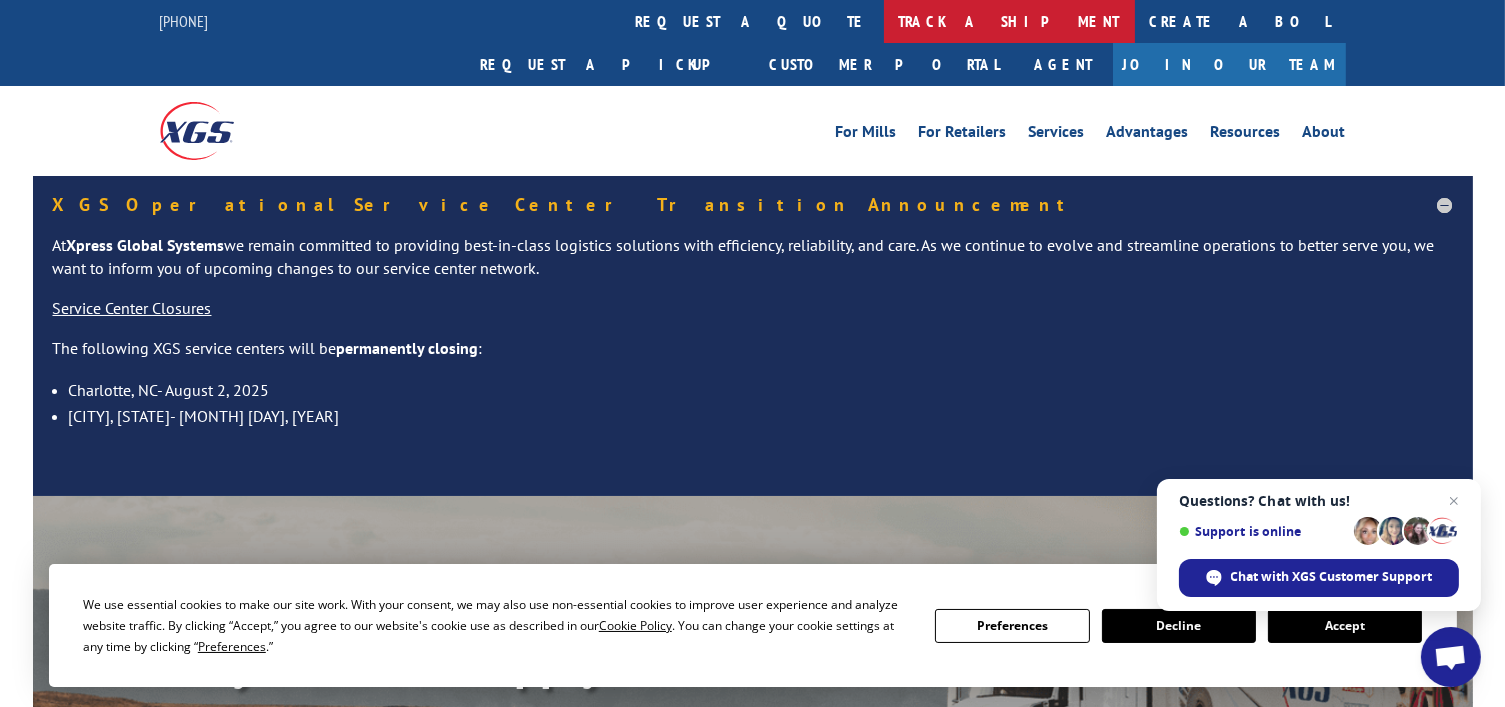 click on "track a shipment" at bounding box center [1009, 21] 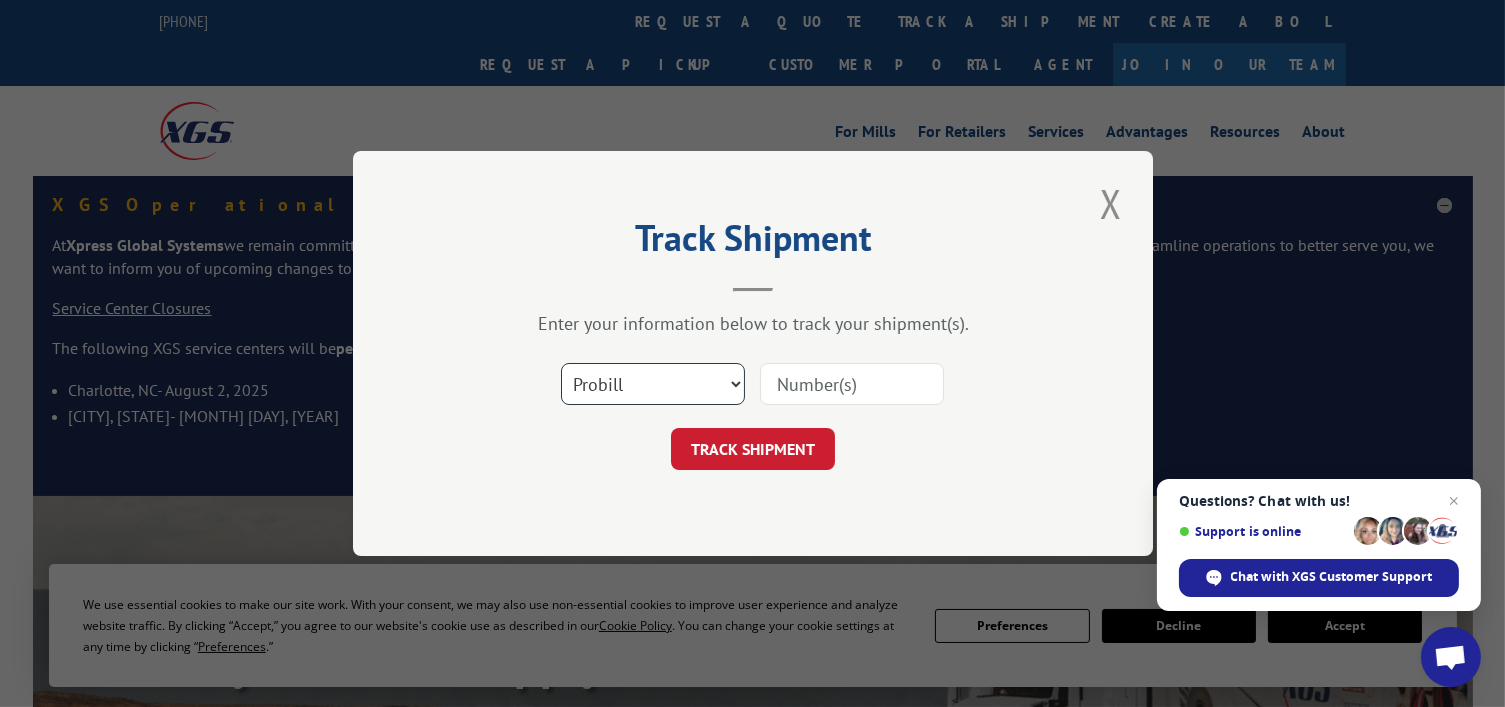 click on "Select category... Probill BOL PO" at bounding box center (653, 384) 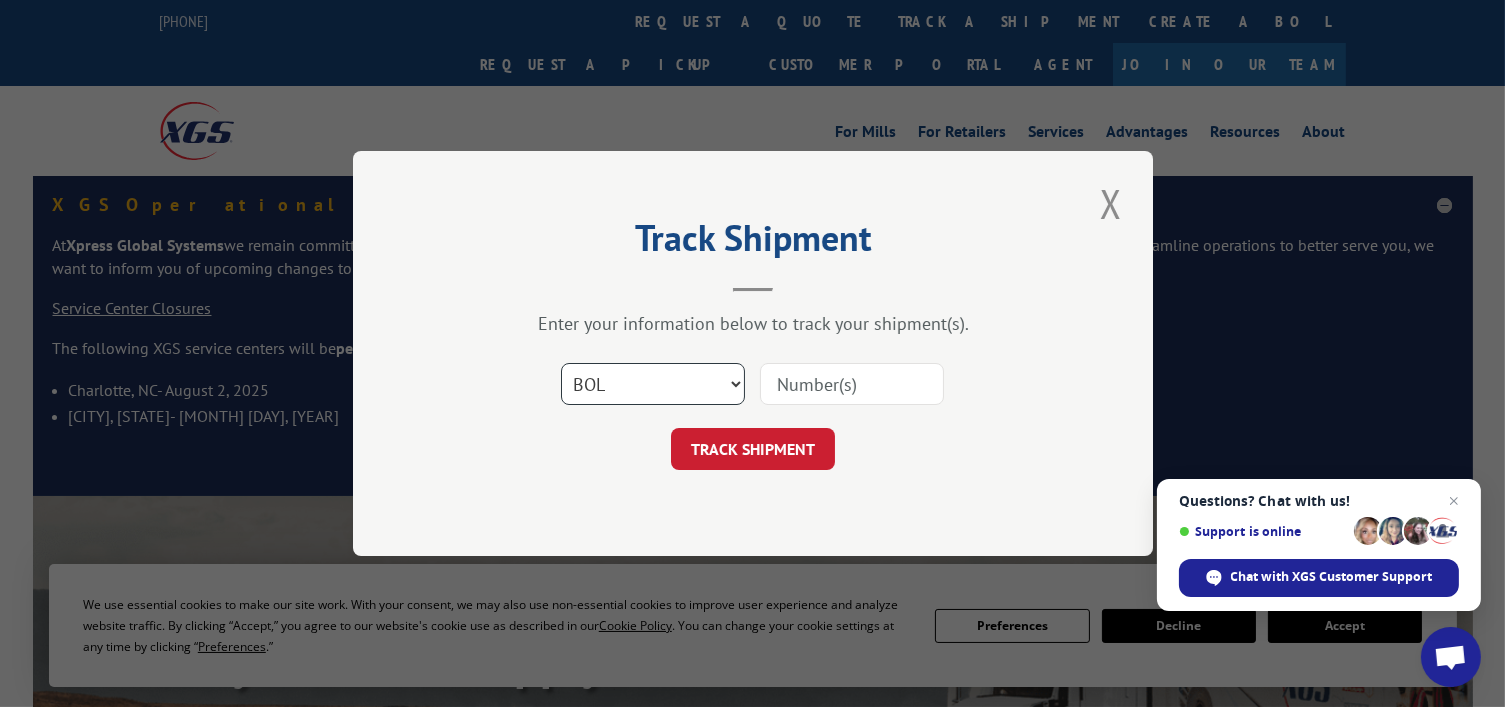 click on "Select category... Probill BOL PO" at bounding box center (653, 384) 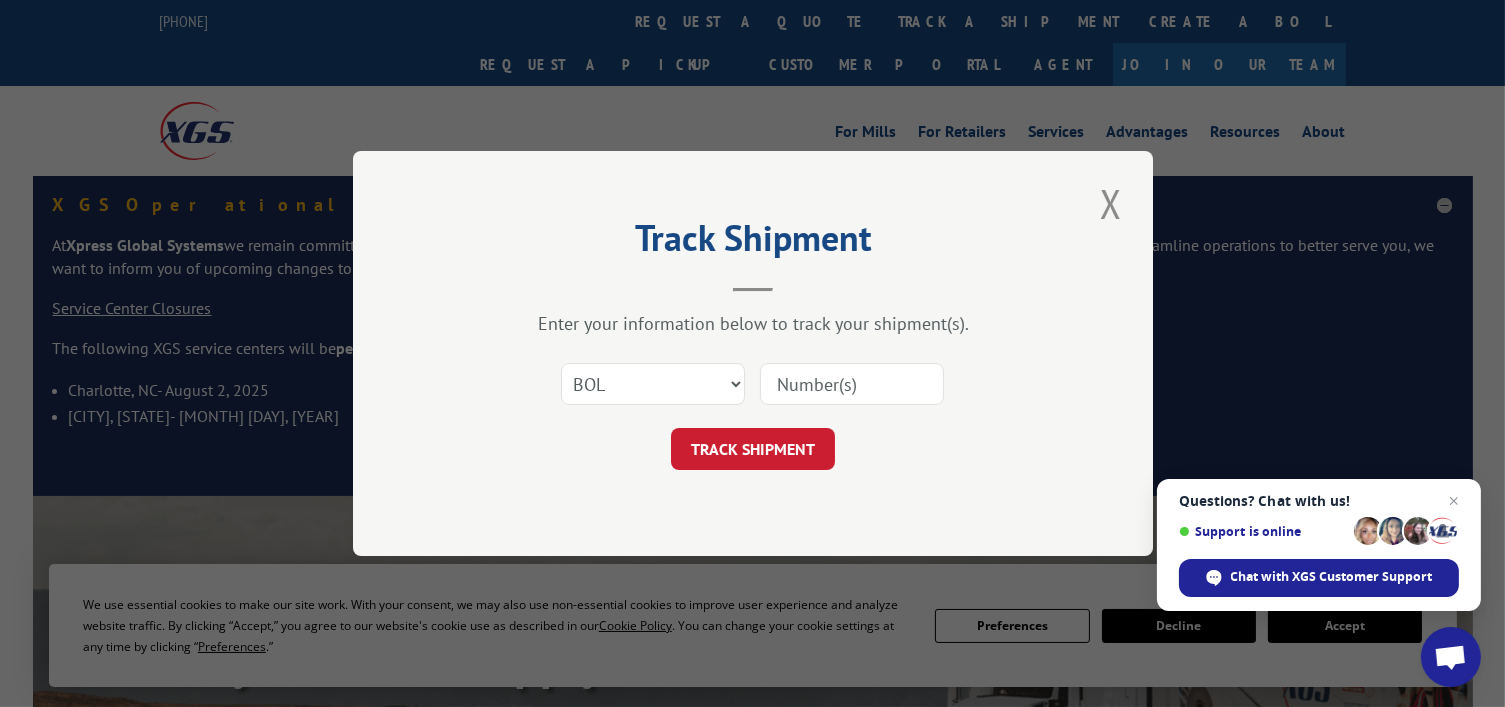 click at bounding box center (852, 384) 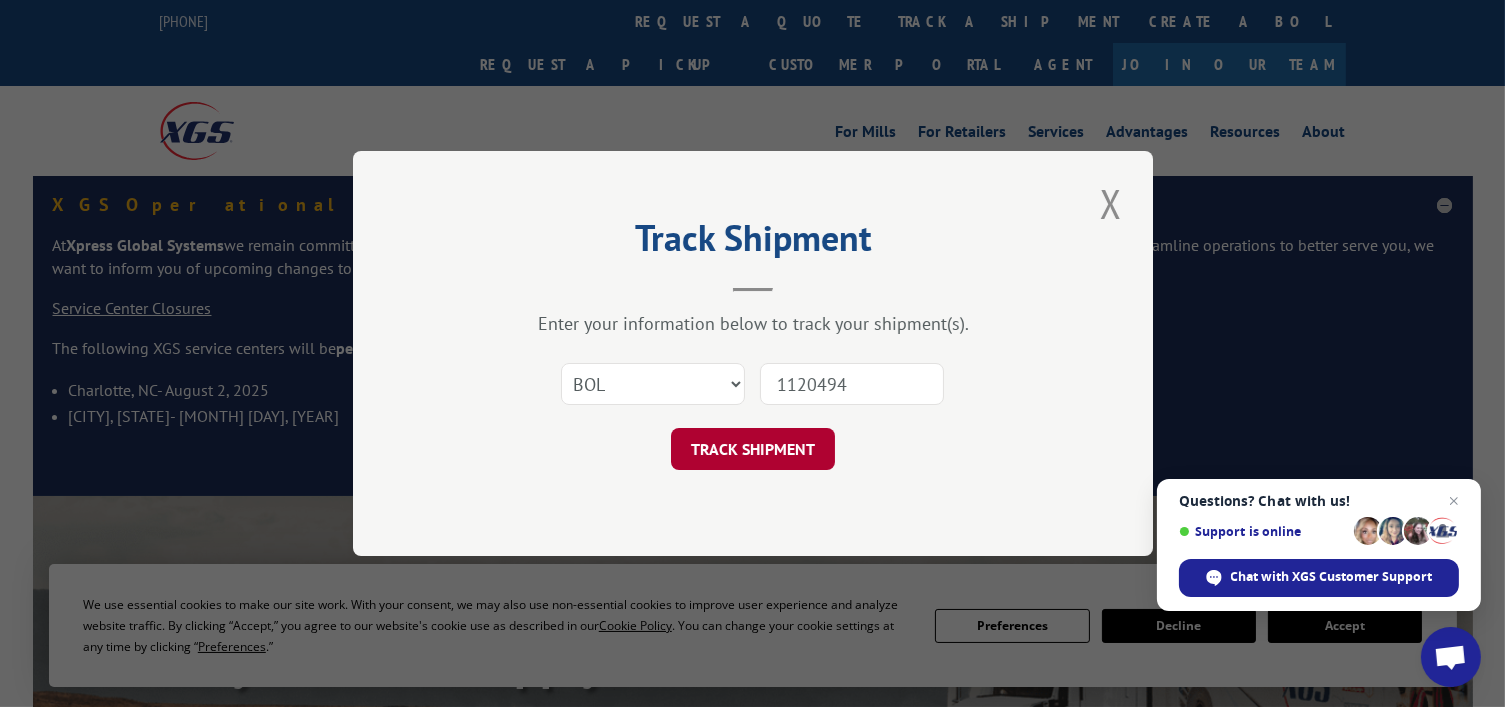 type on "1120494" 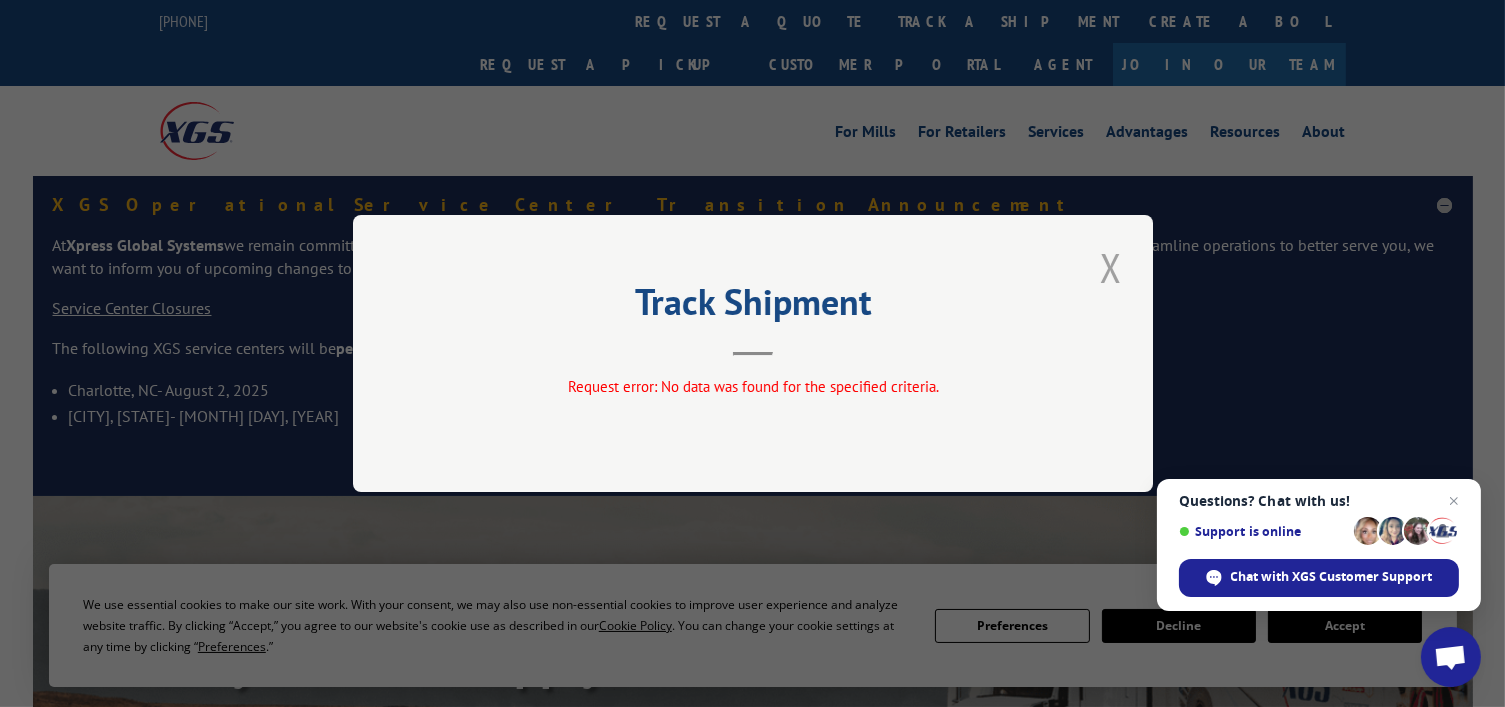 click at bounding box center [1111, 267] 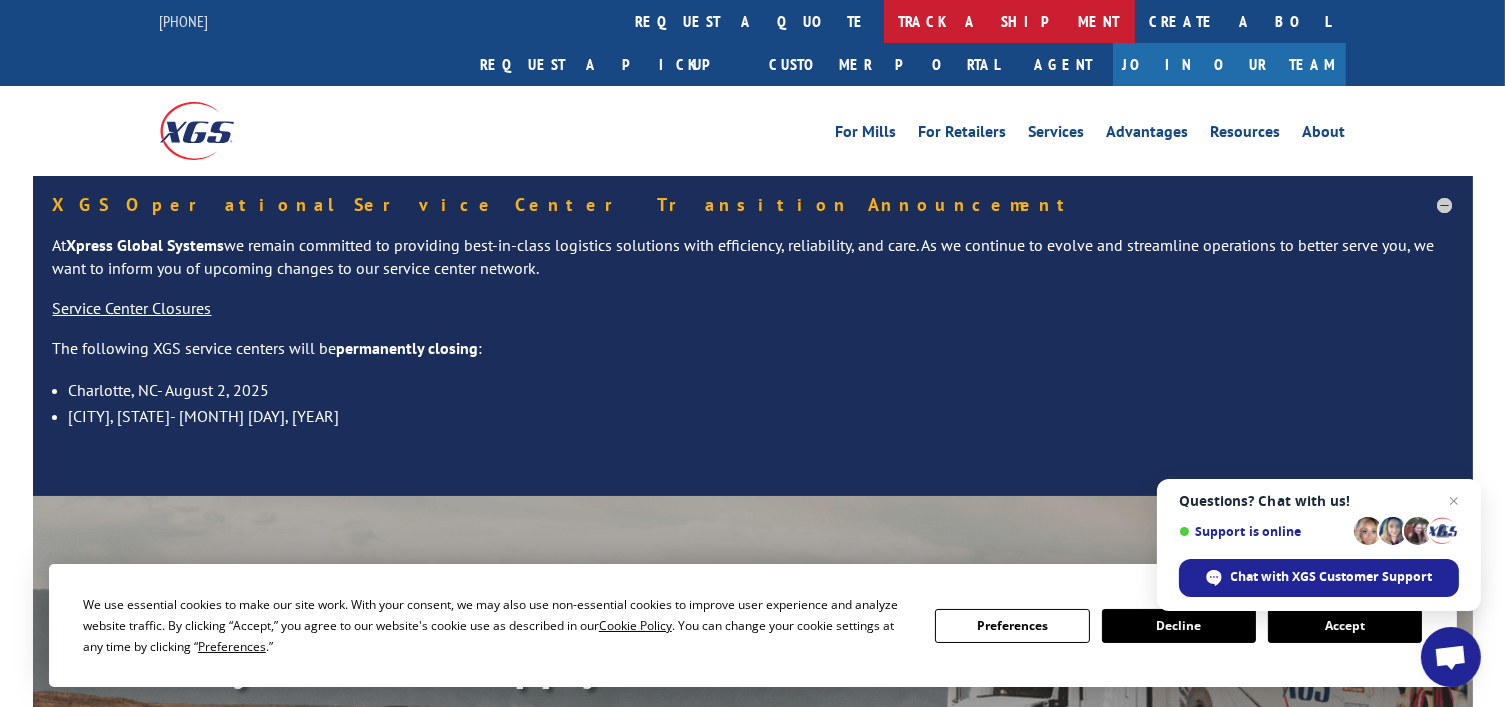 click on "track a shipment" at bounding box center (1009, 21) 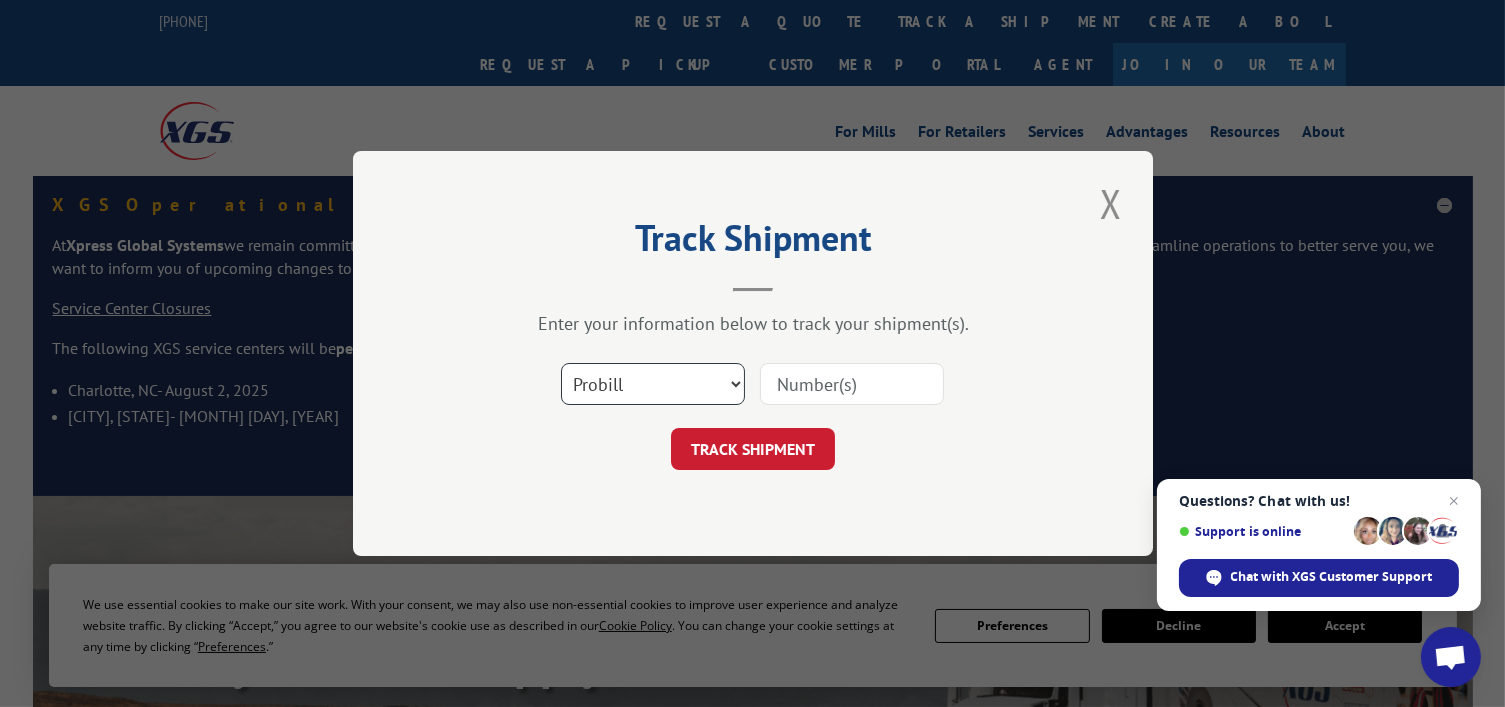 click on "Select category... Probill BOL PO" at bounding box center [653, 384] 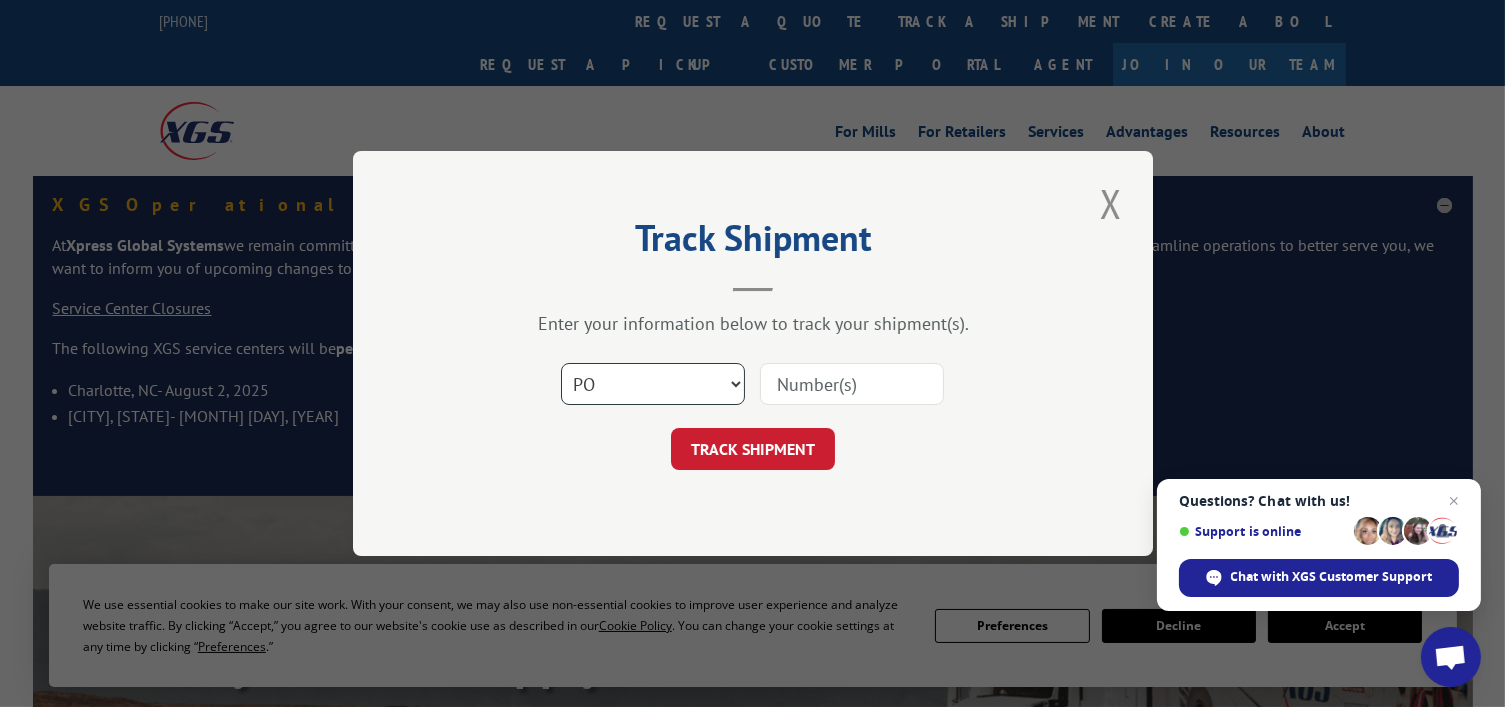 click on "Select category... Probill BOL PO" at bounding box center [653, 384] 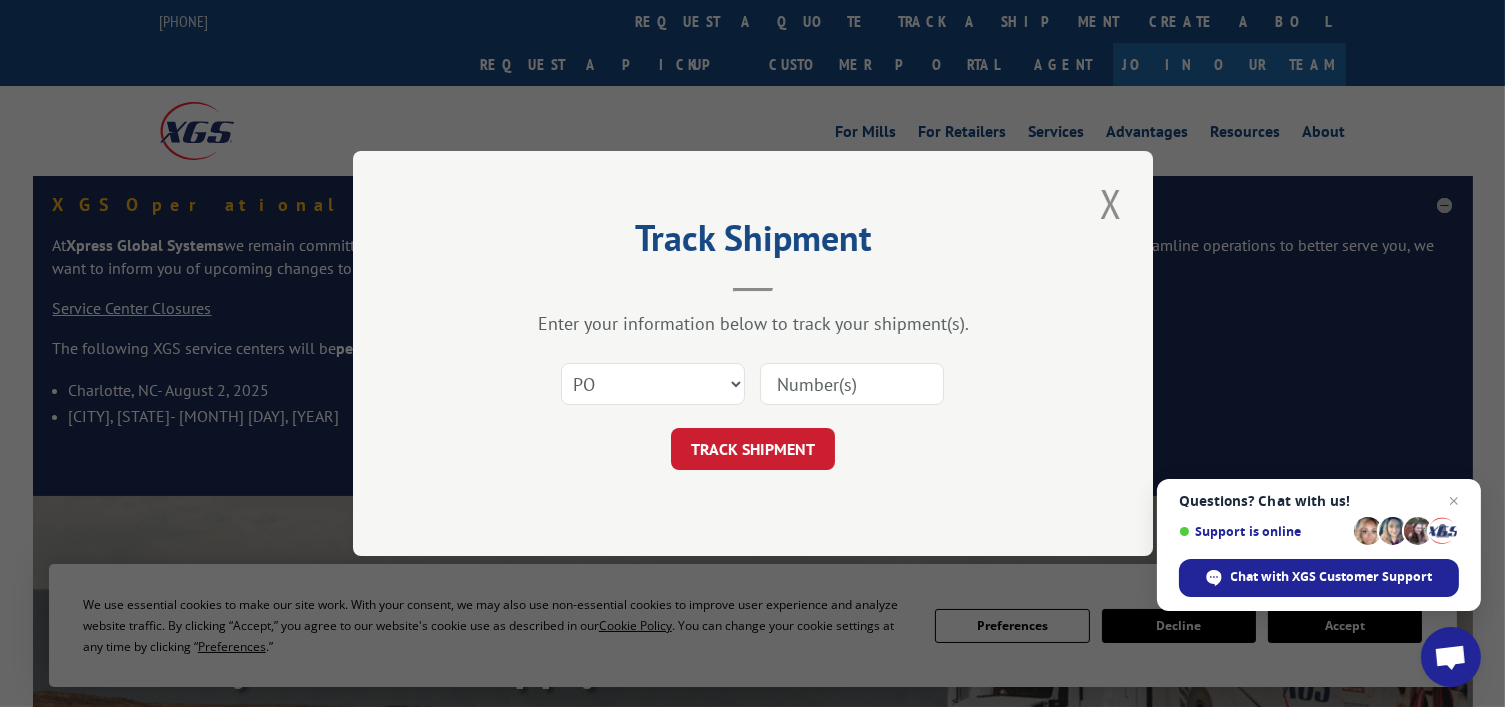 click at bounding box center (852, 384) 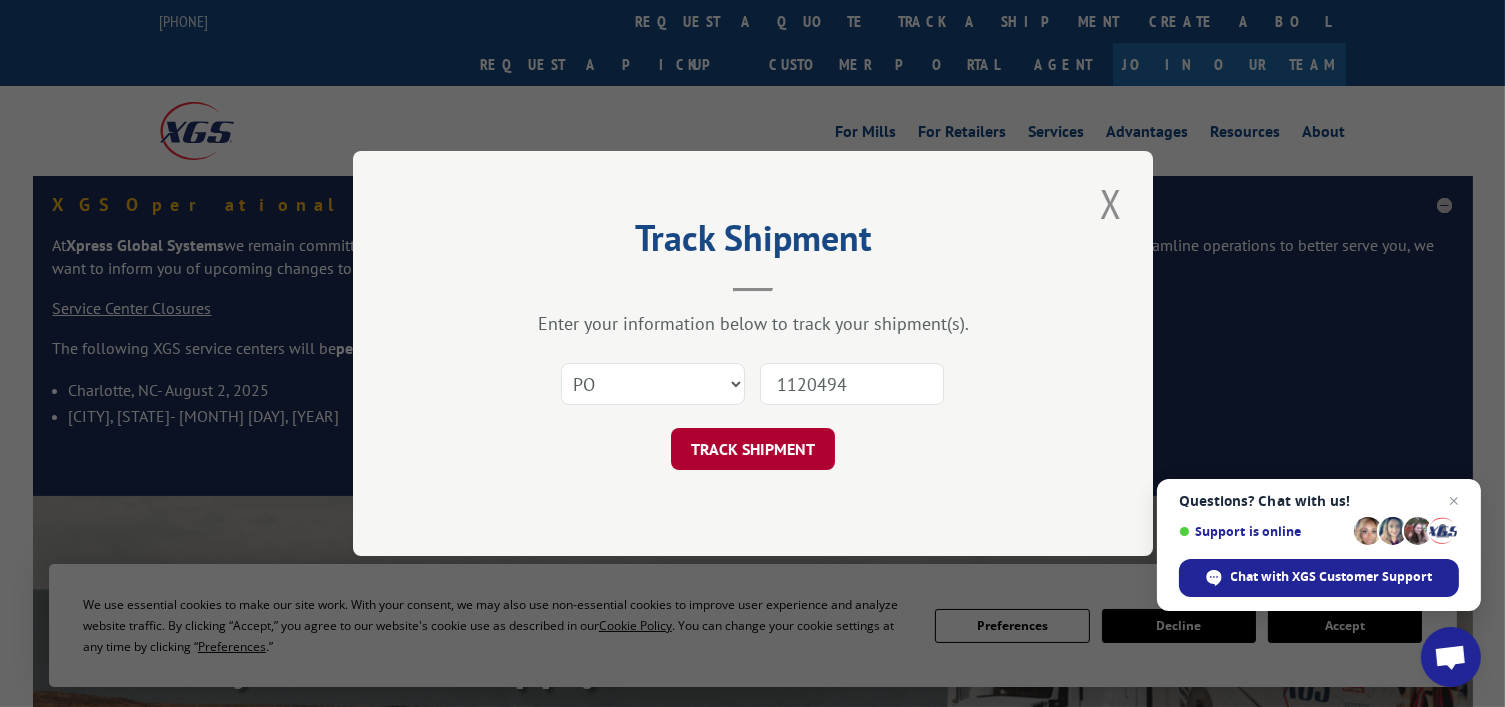 type on "1120494" 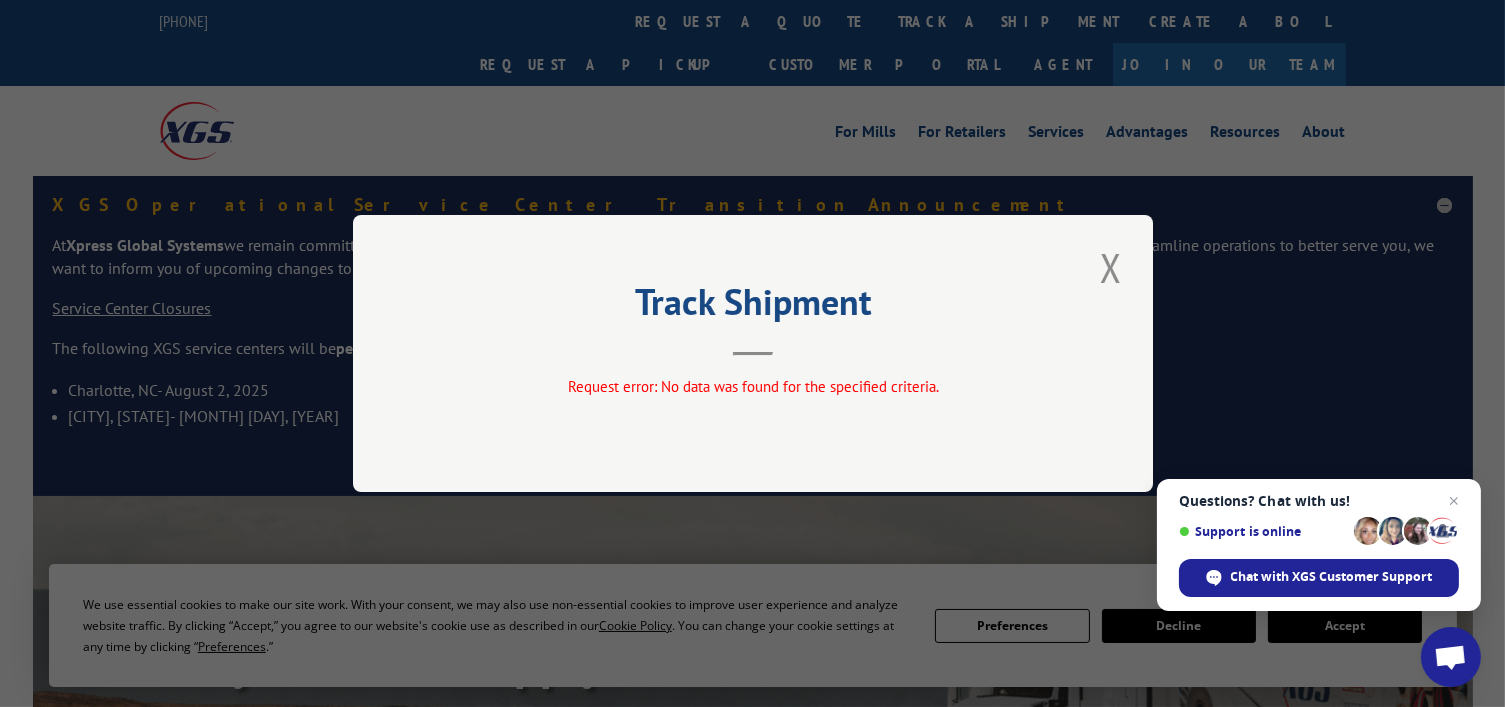 click at bounding box center [1111, 267] 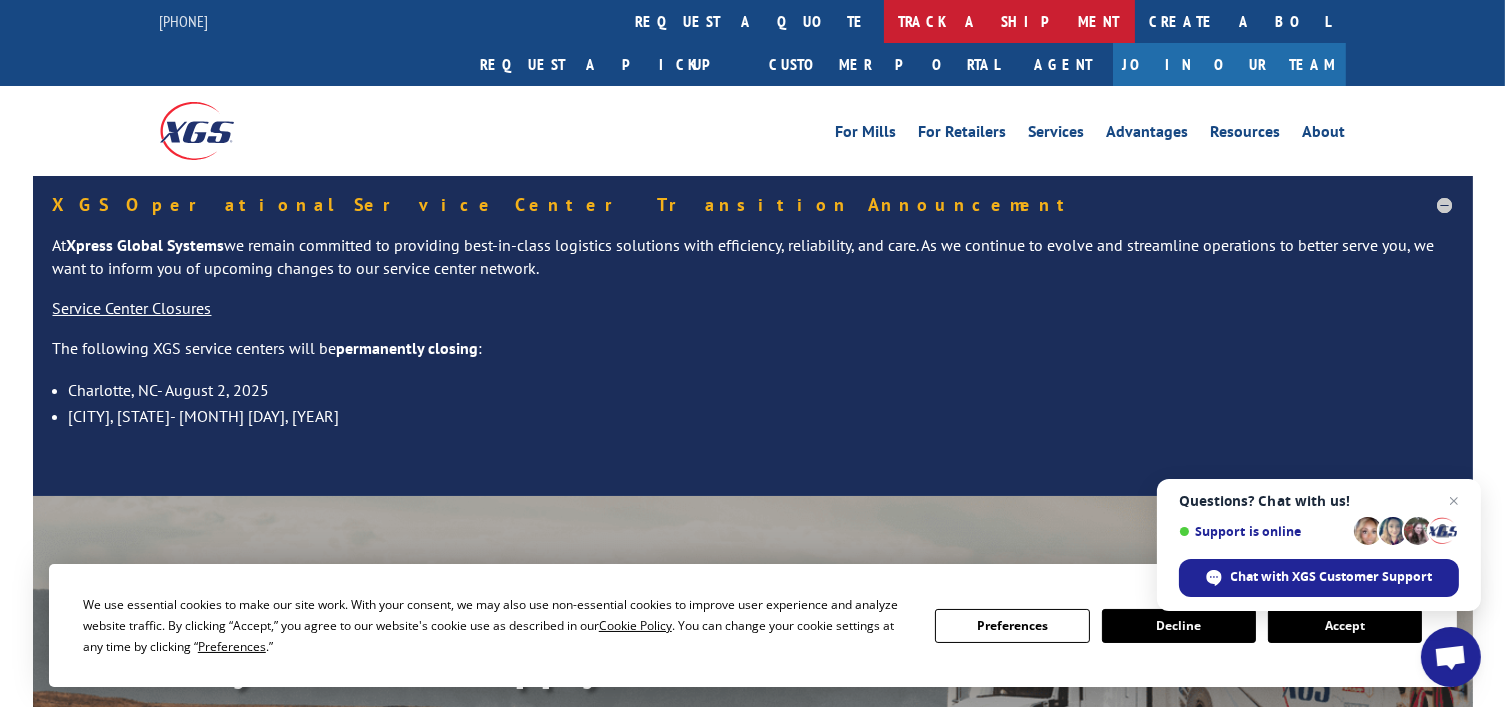 click on "track a shipment" at bounding box center [1009, 21] 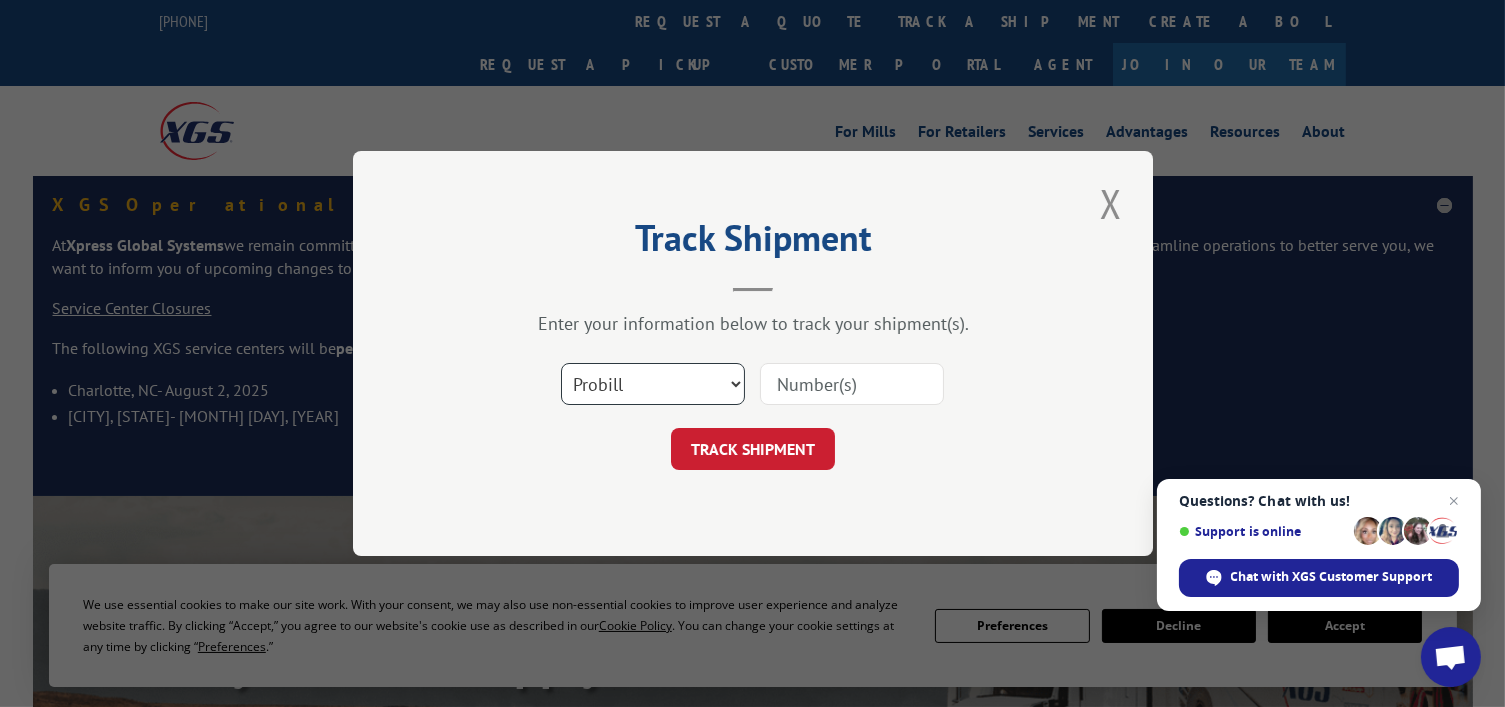 click on "Select category... Probill BOL PO" at bounding box center (653, 384) 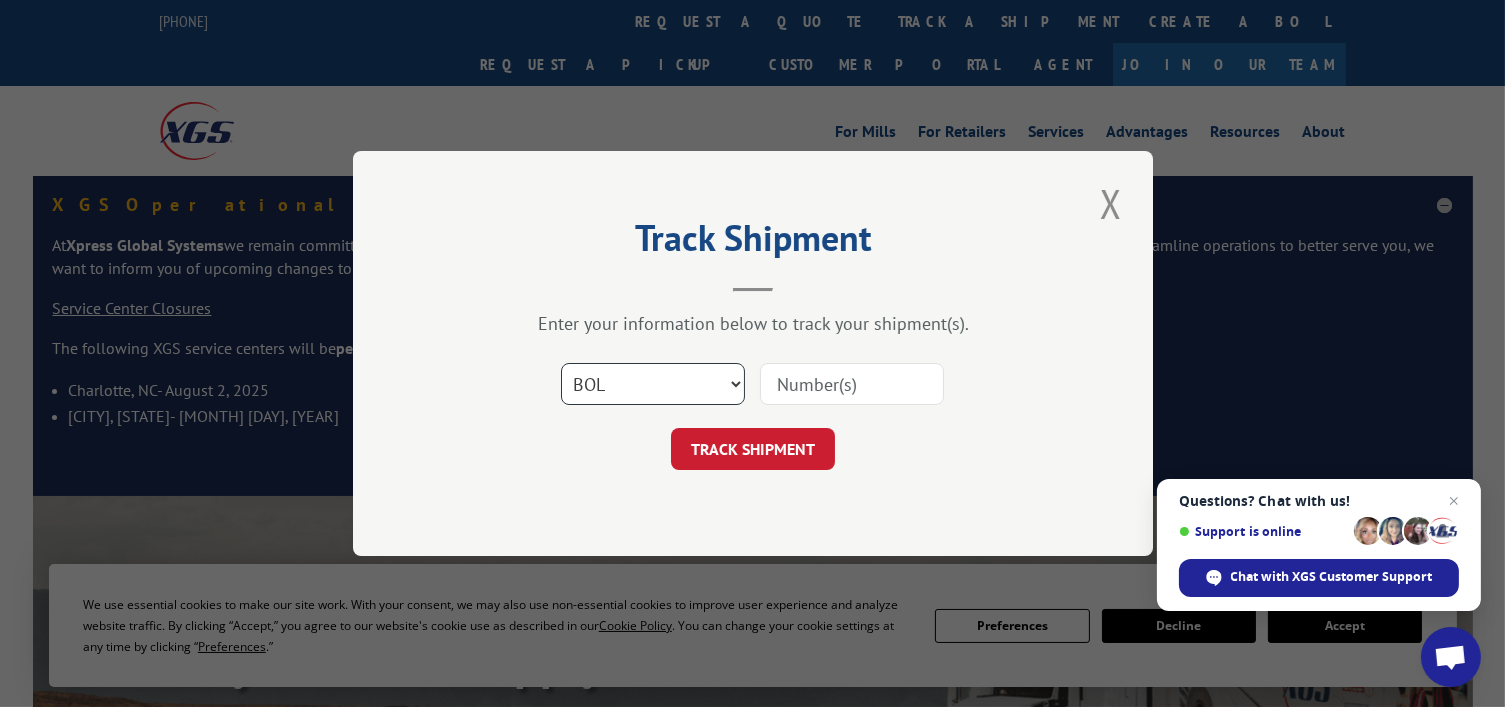 click on "Select category... Probill BOL PO" at bounding box center (653, 384) 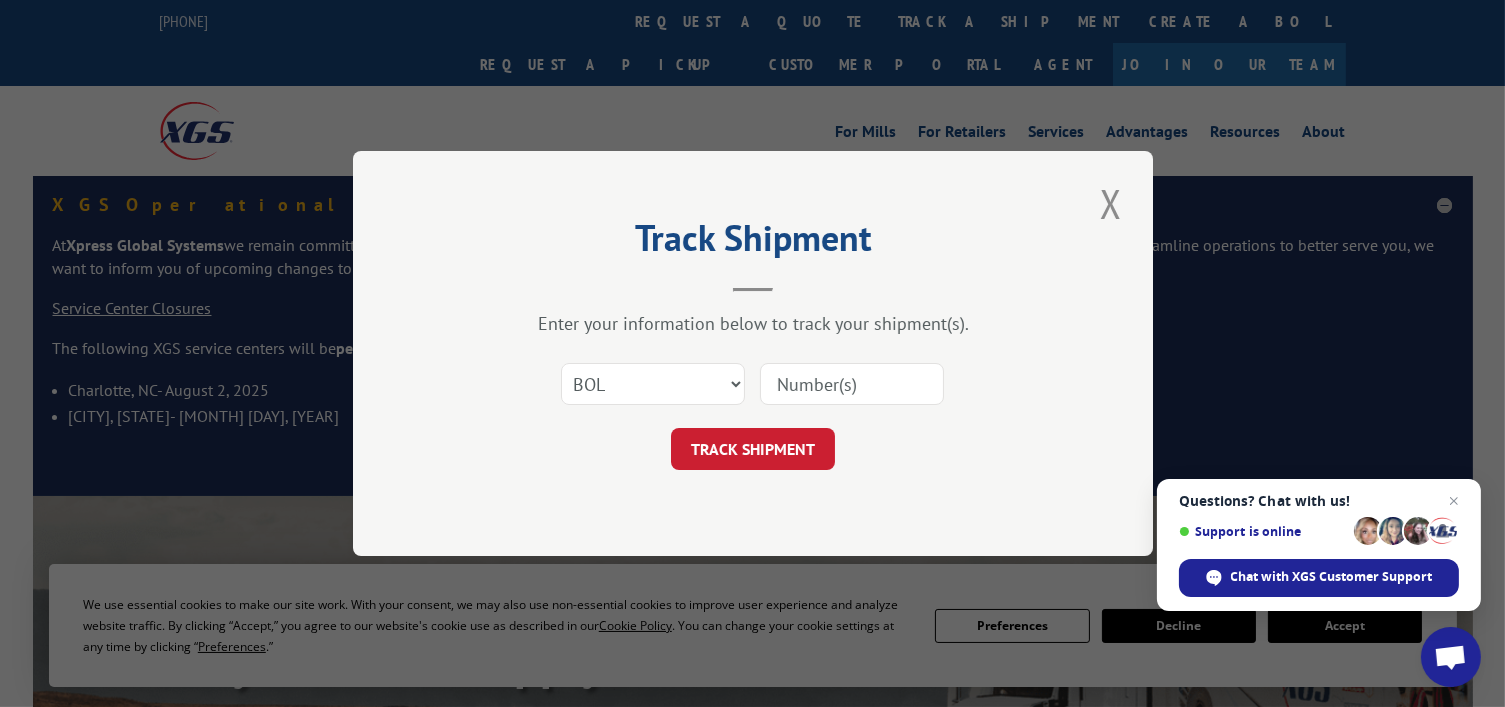 paste on "BT013611" 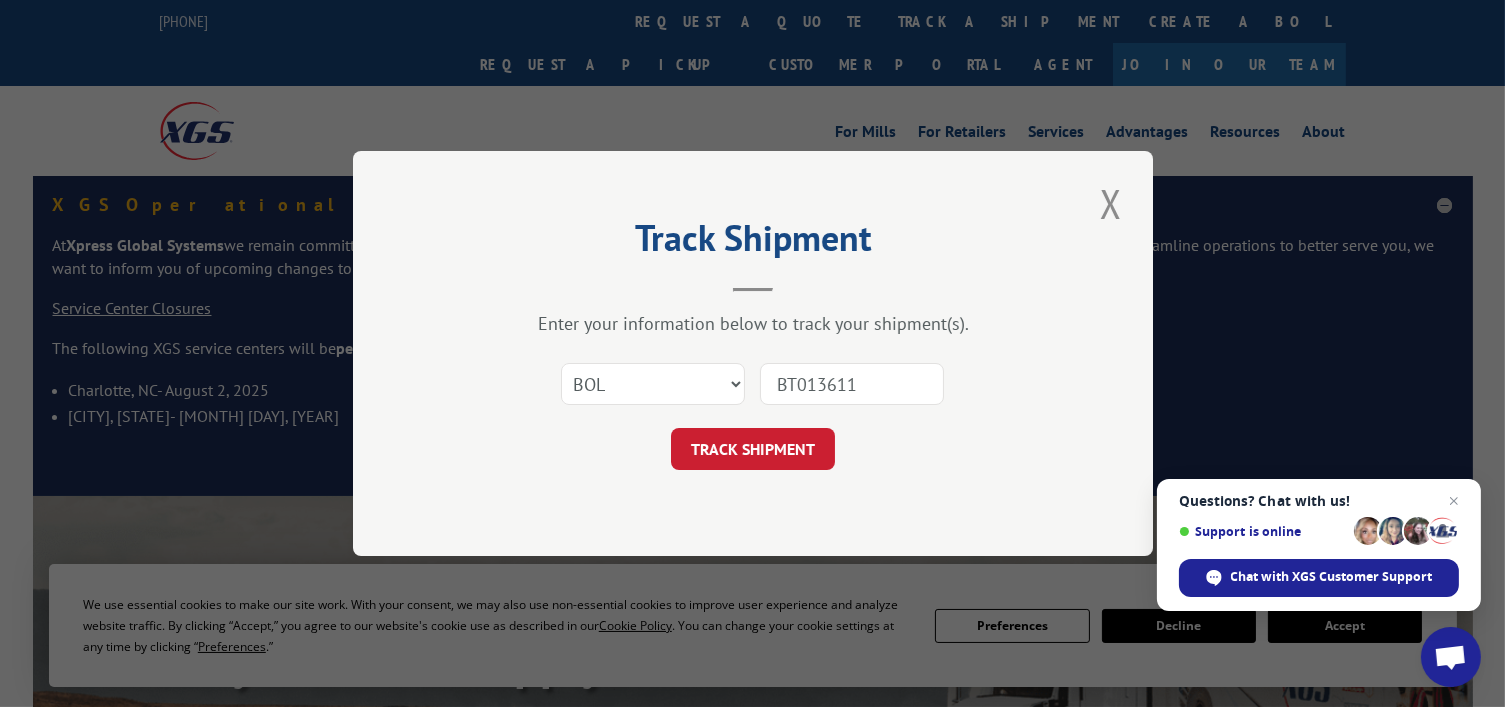 type on "BT013611" 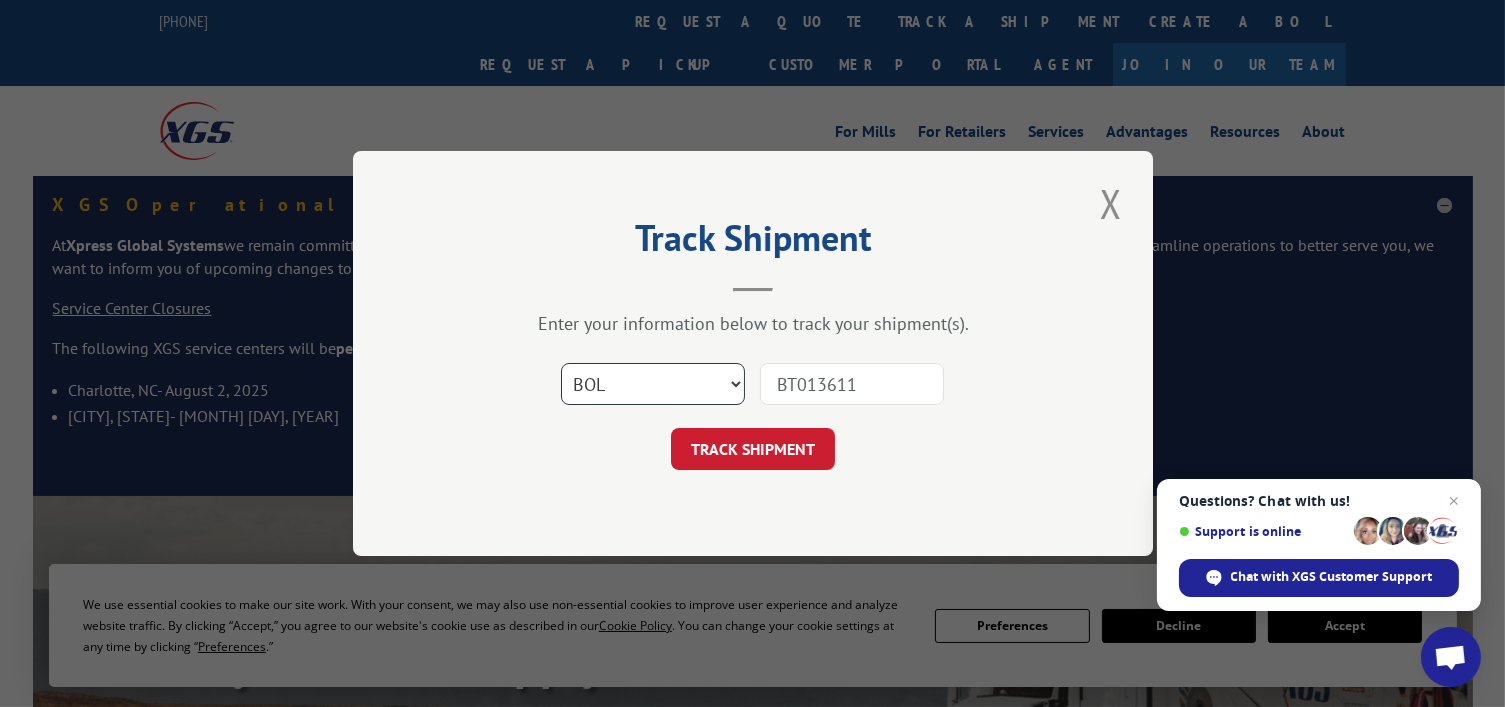 click on "Select category... Probill BOL PO" at bounding box center [653, 384] 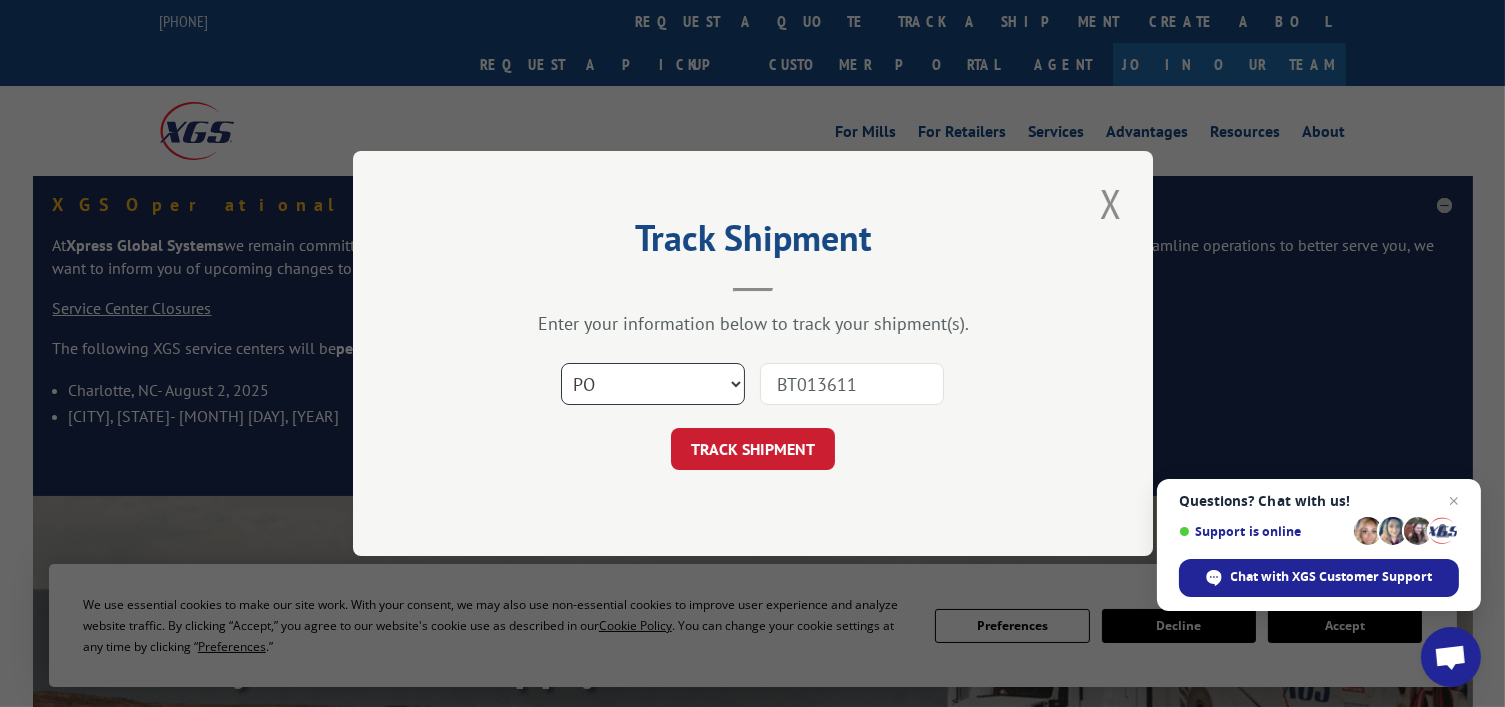 click on "Select category... Probill BOL PO" at bounding box center (653, 384) 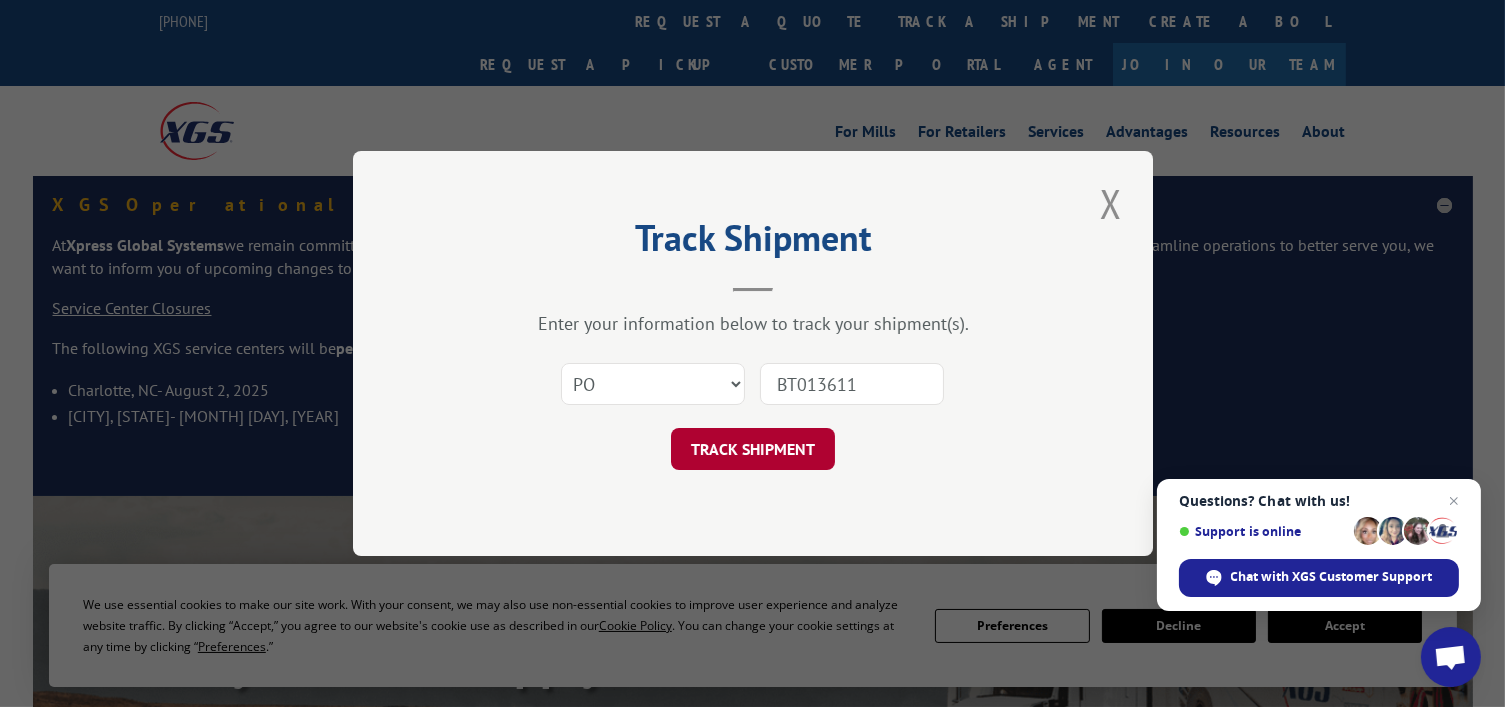 click on "TRACK SHIPMENT" at bounding box center (753, 449) 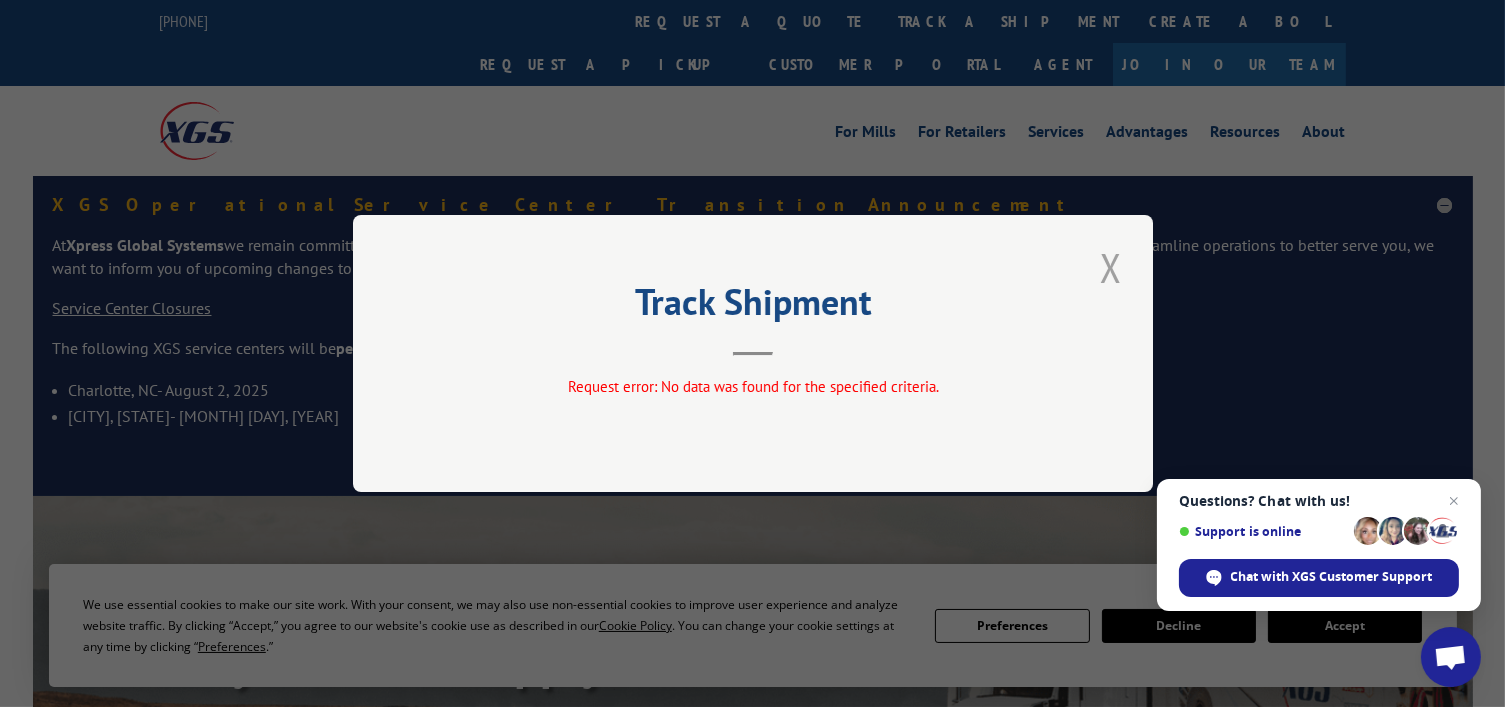click at bounding box center [1111, 267] 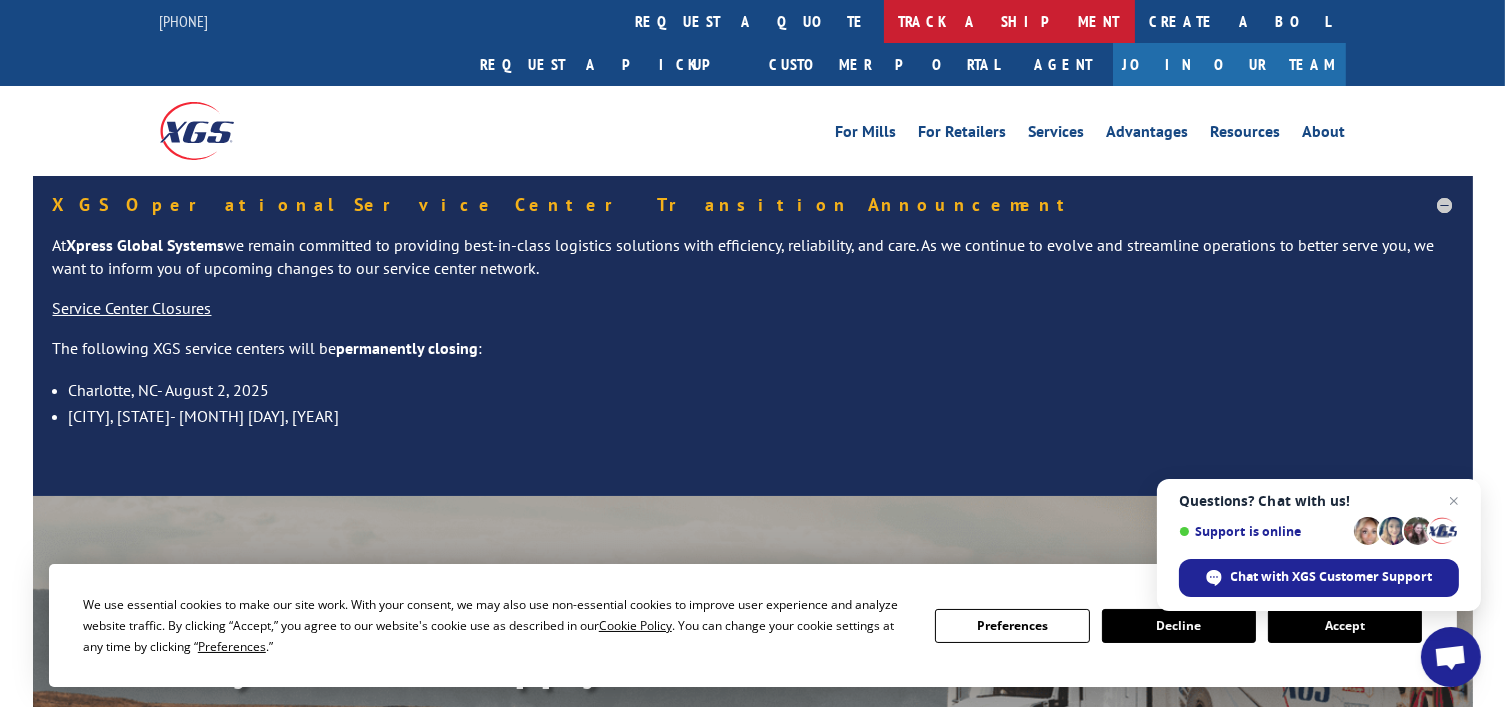 click on "track a shipment" at bounding box center (1009, 21) 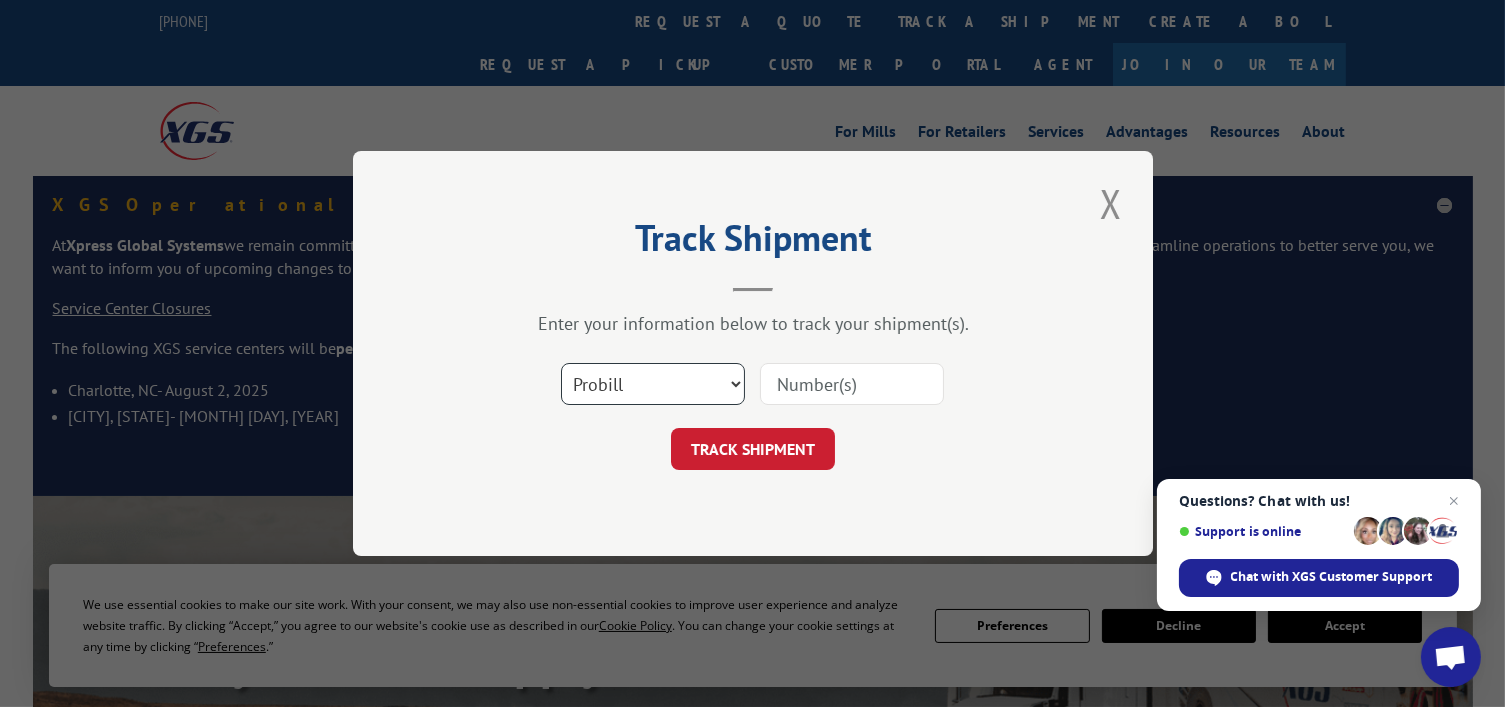 click on "Select category... Probill BOL PO" at bounding box center [653, 384] 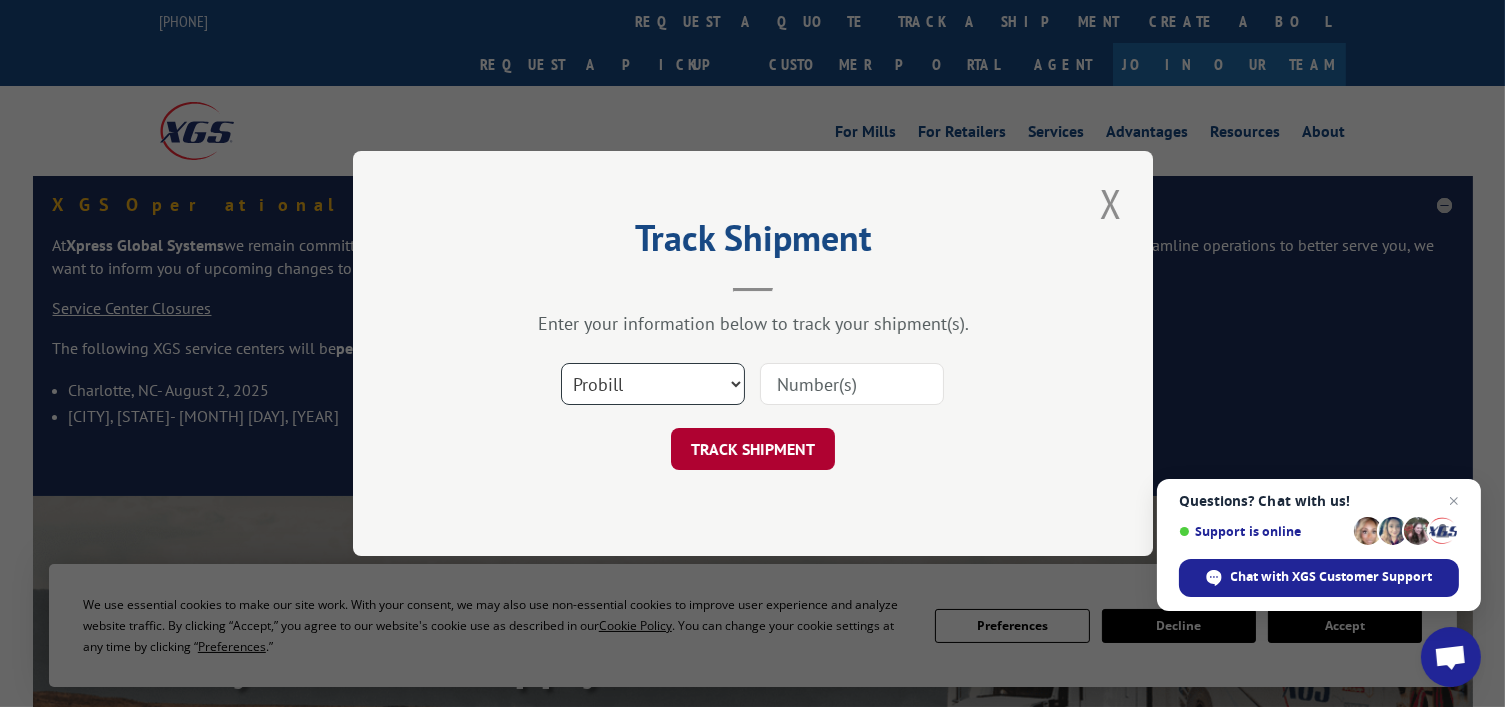 click on "Select category... Probill BOL PO" at bounding box center (653, 384) 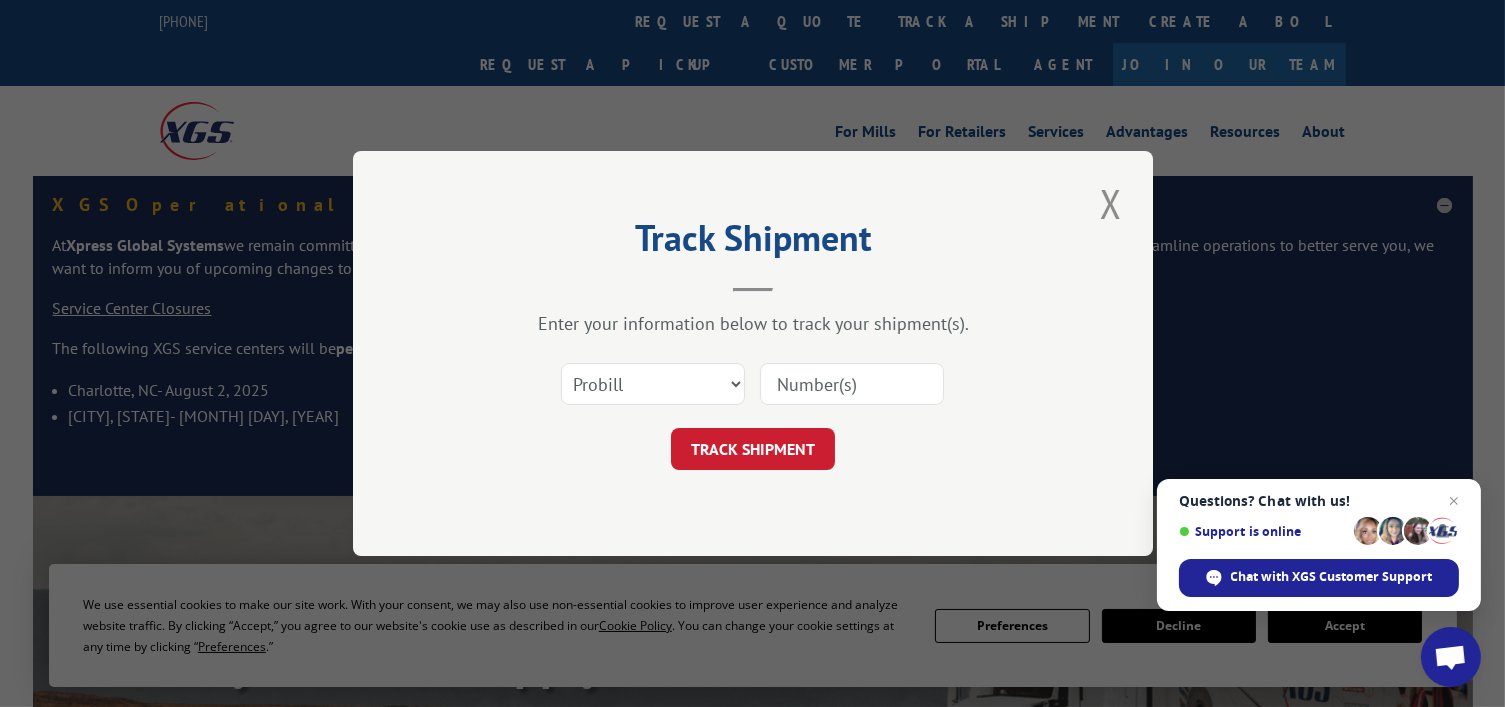 click at bounding box center [852, 384] 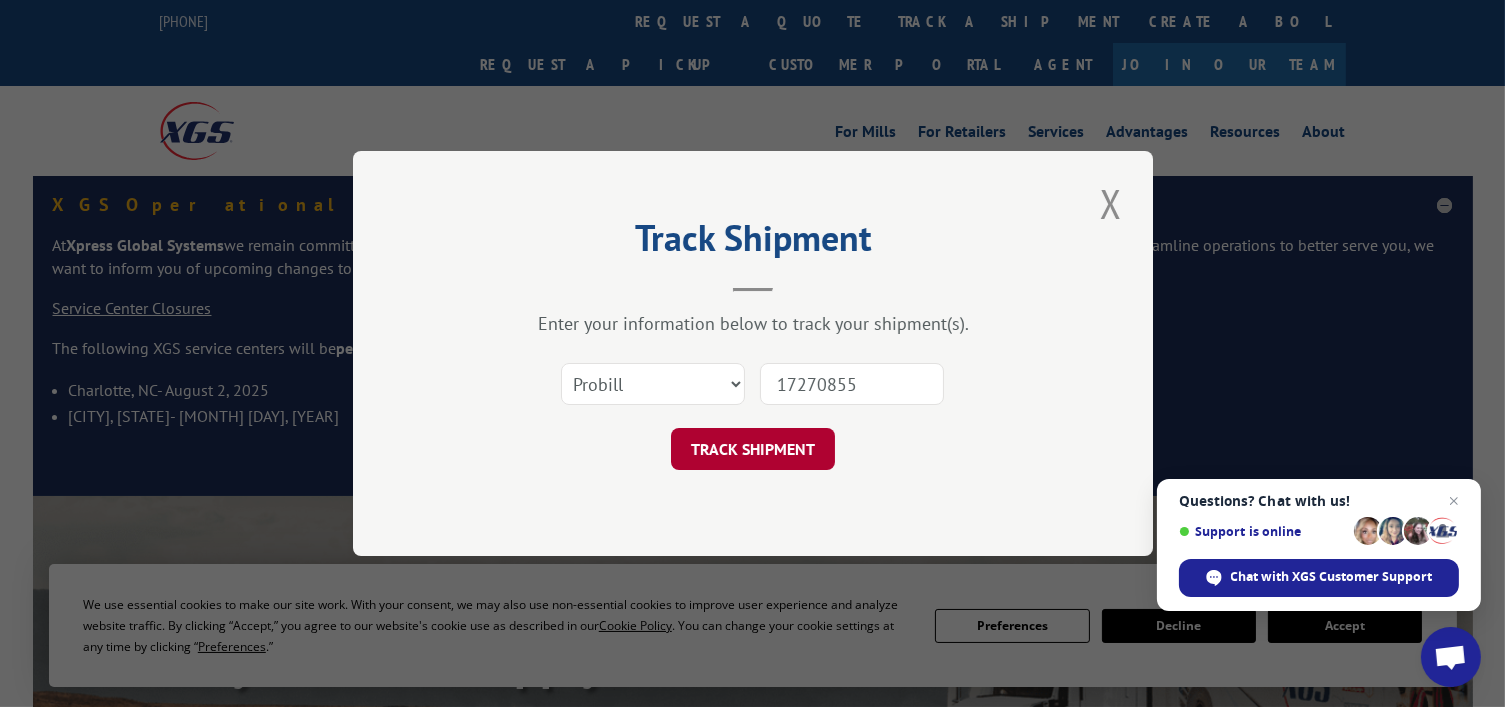 type on "17270855" 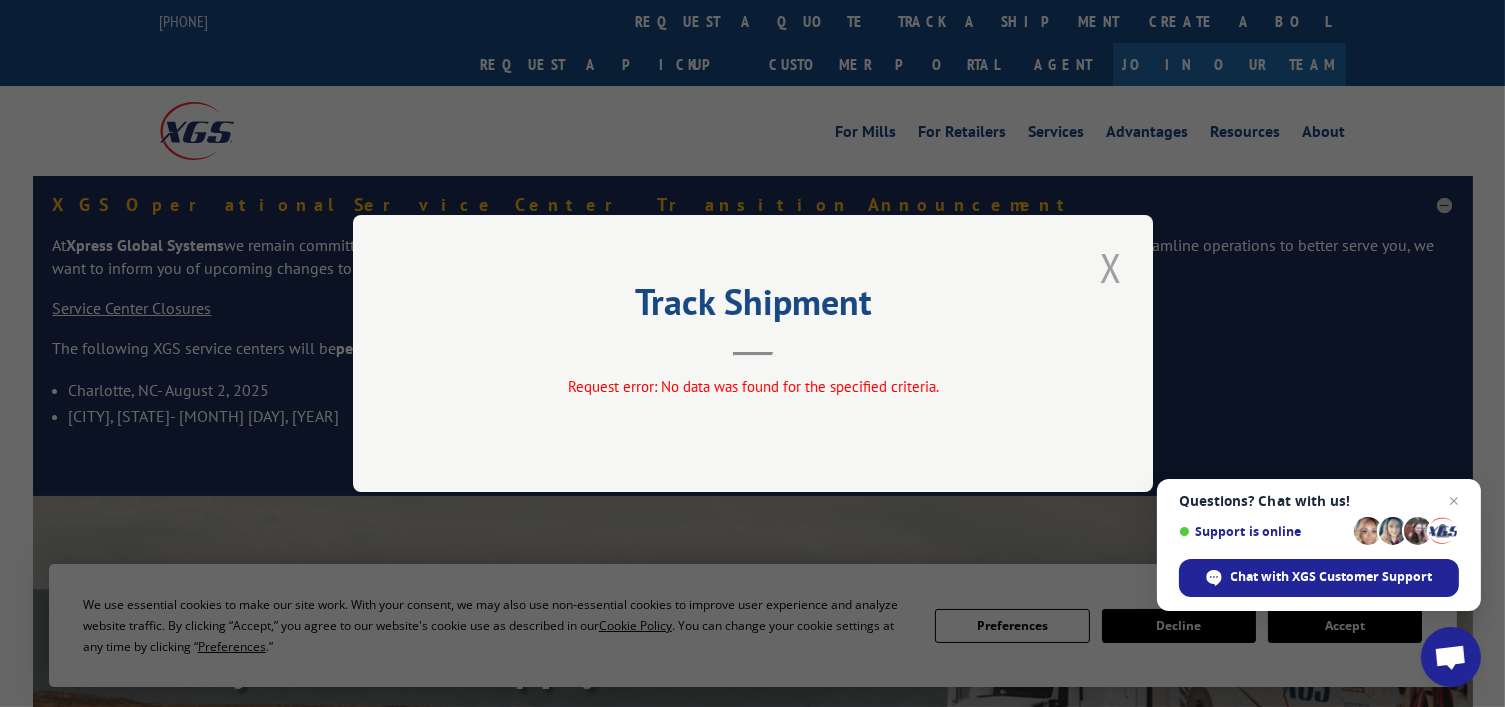 click at bounding box center (1111, 267) 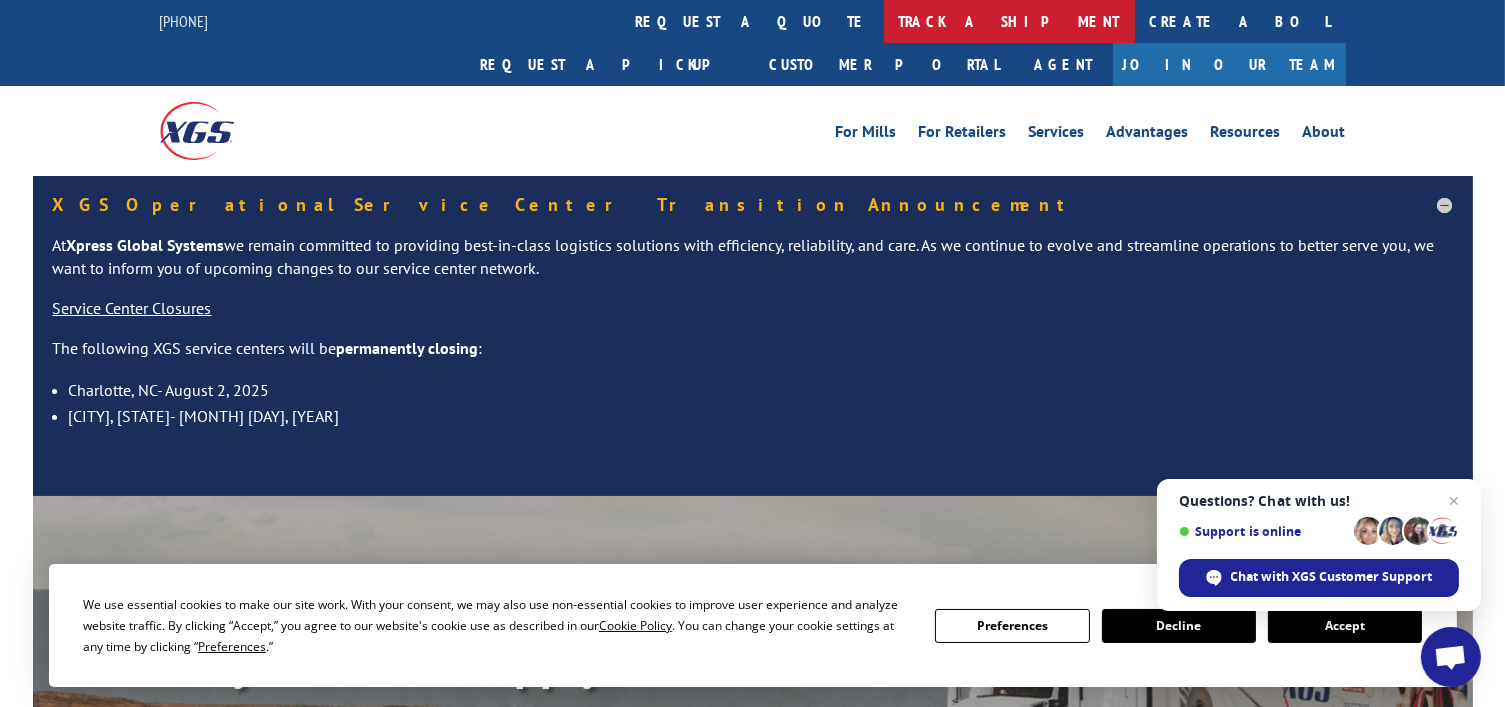 click on "track a shipment" at bounding box center [1009, 21] 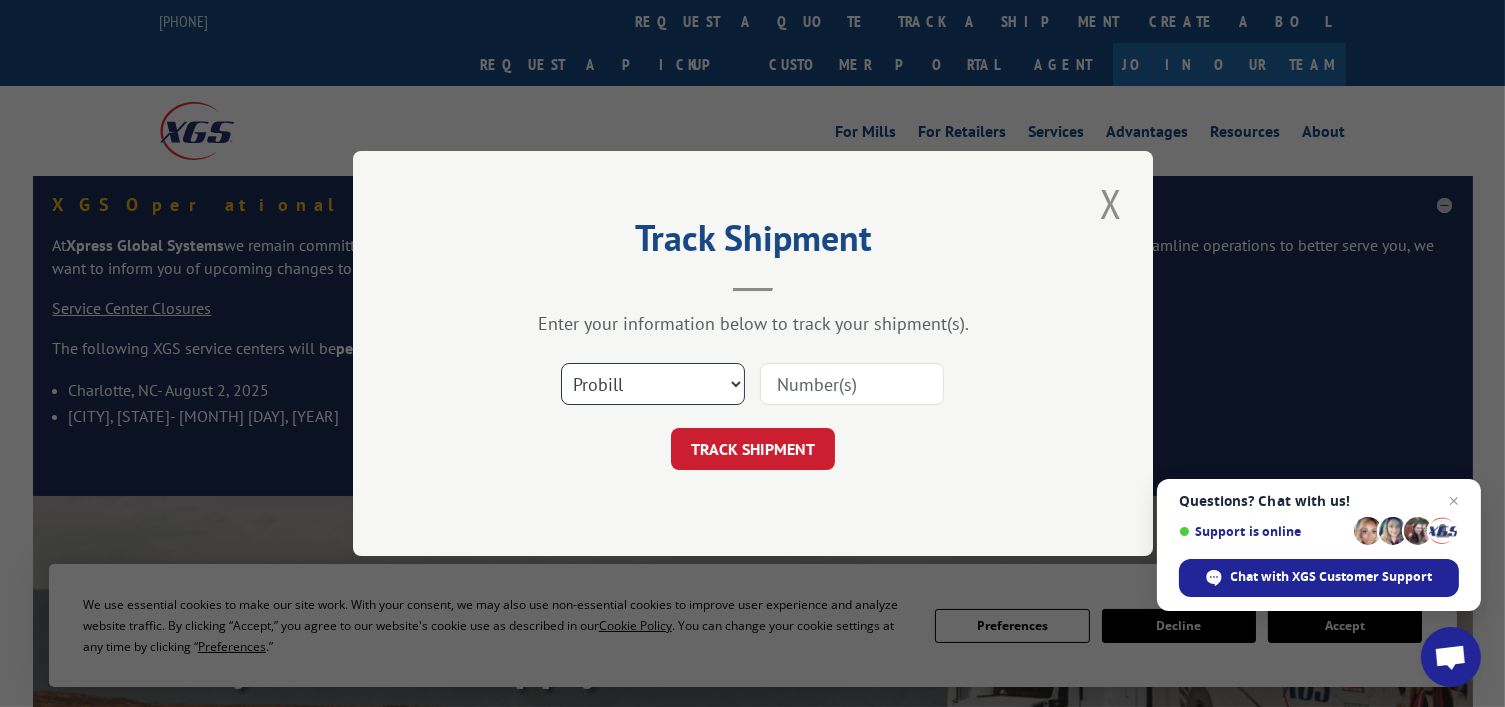 click on "Select category... Probill BOL PO" at bounding box center [653, 384] 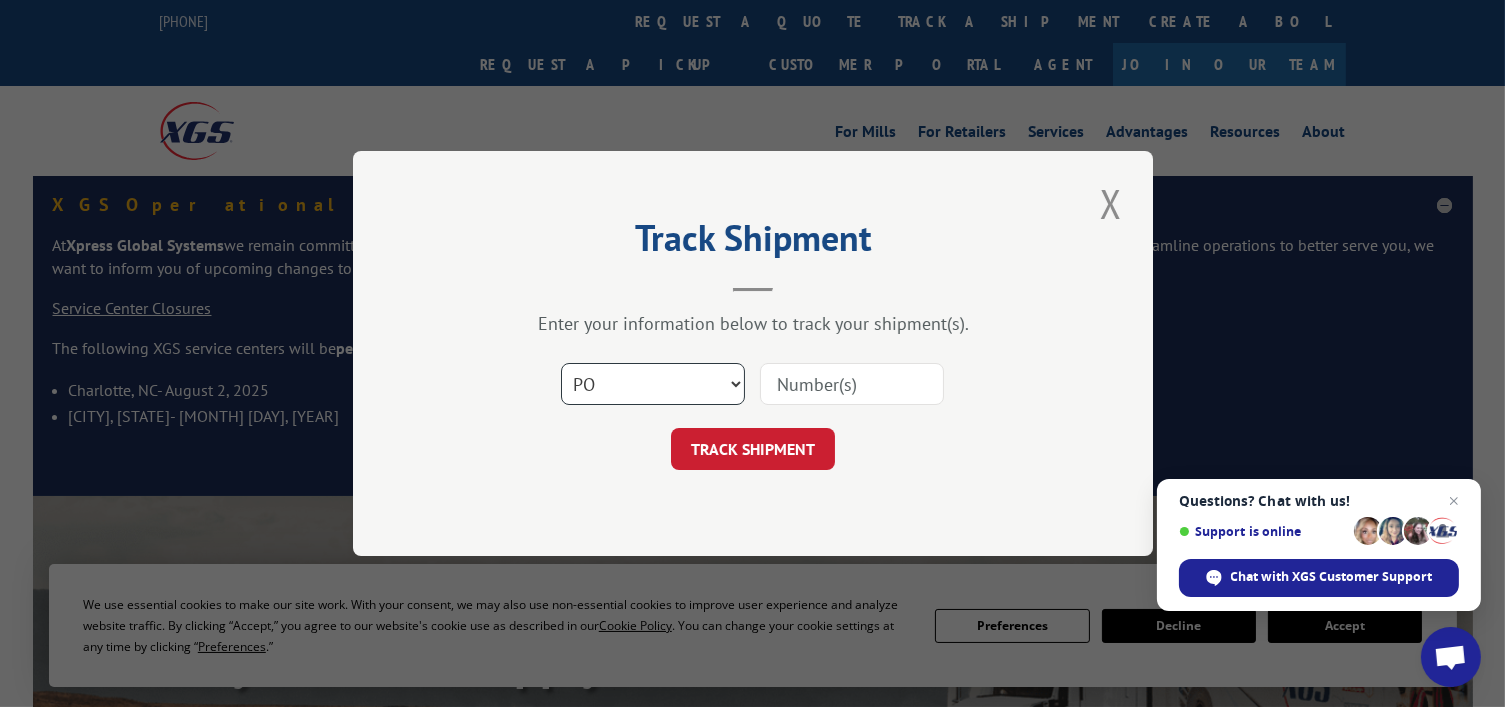 click on "Select category... Probill BOL PO" at bounding box center [653, 384] 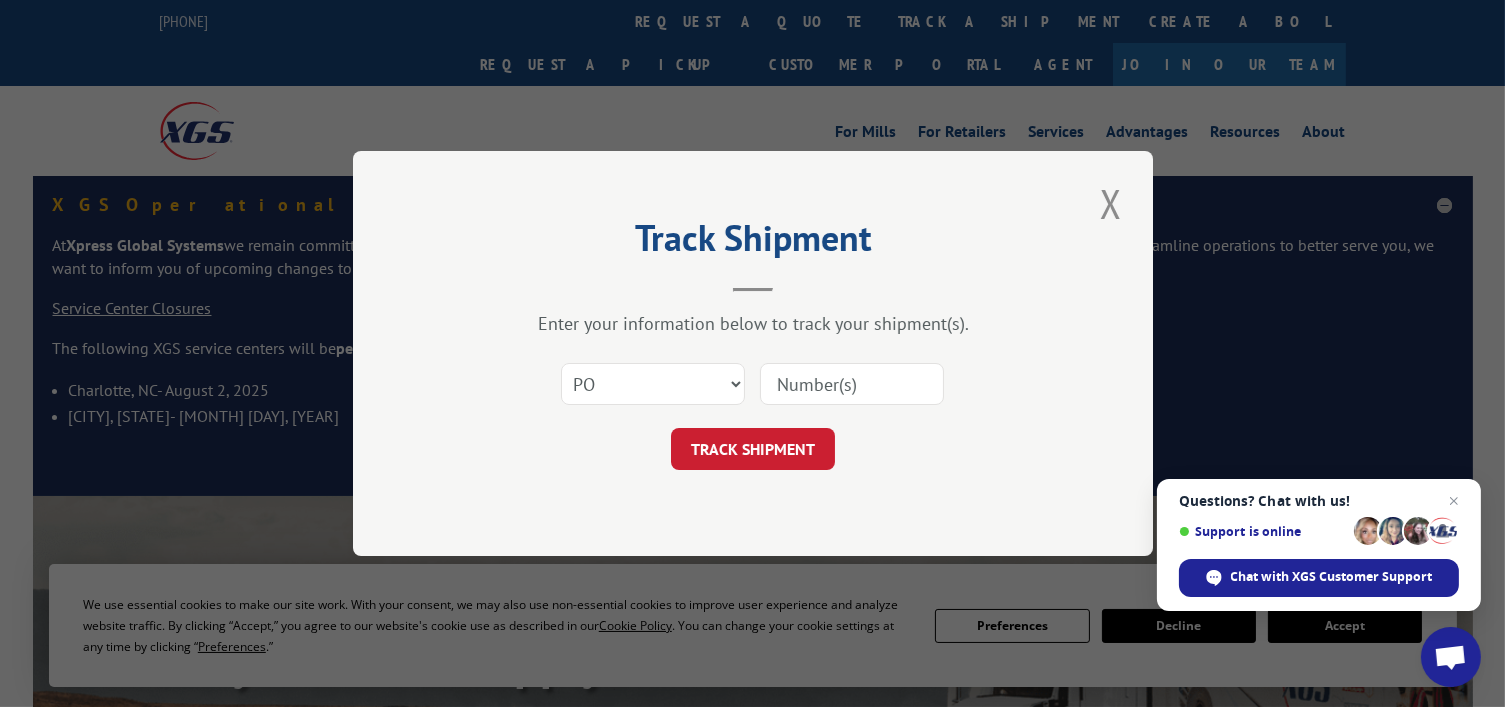 click at bounding box center (852, 384) 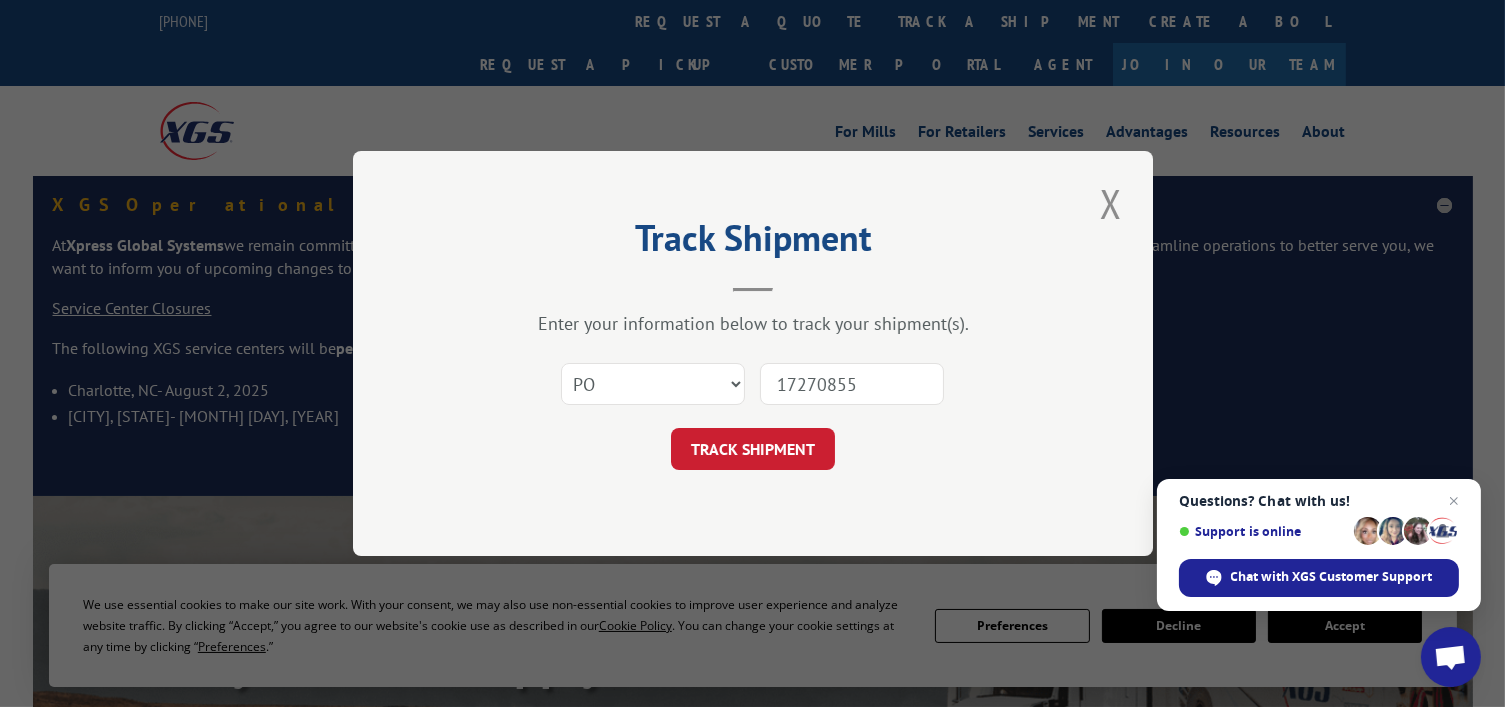type on "17270855" 